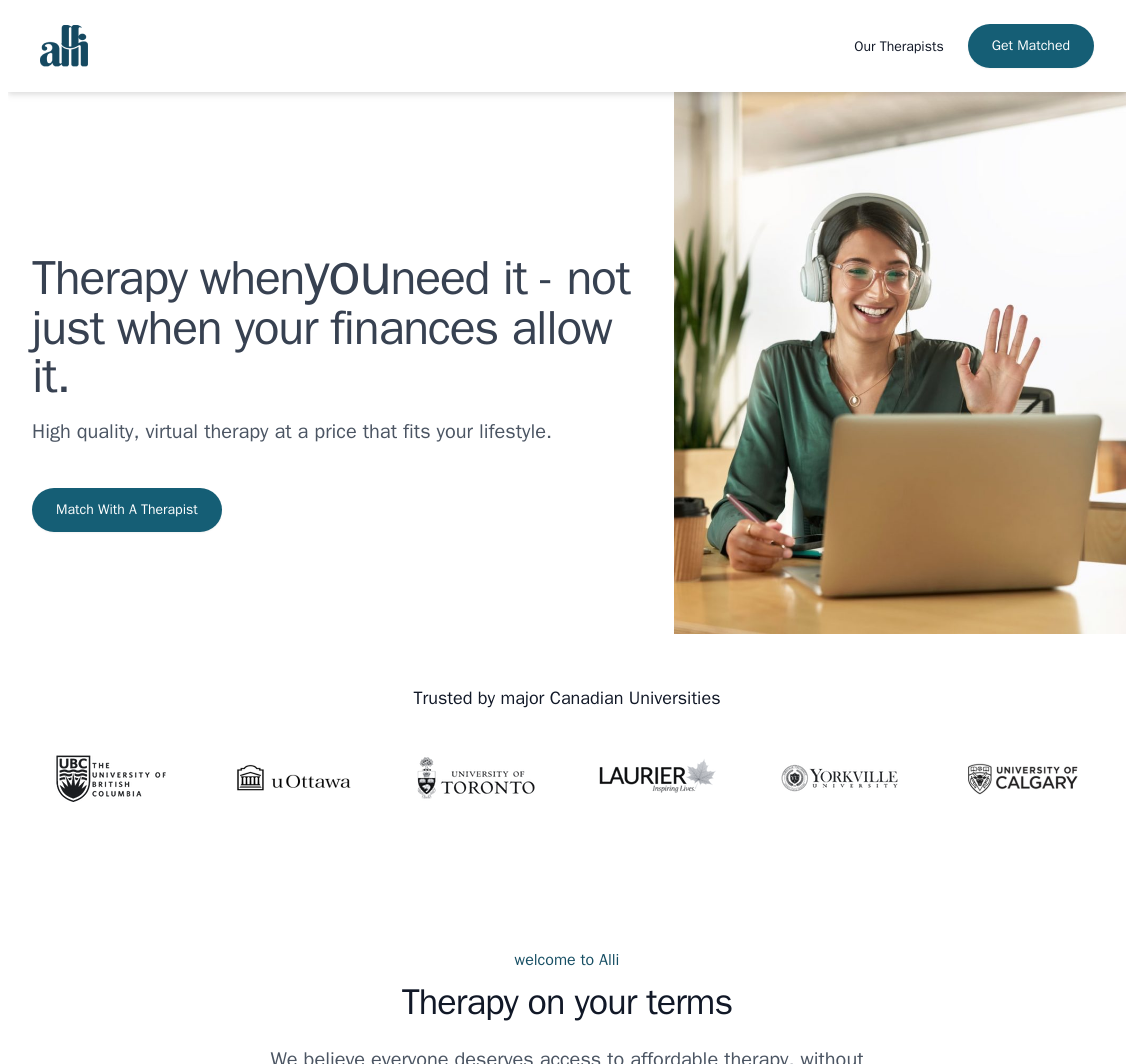 scroll, scrollTop: 0, scrollLeft: 0, axis: both 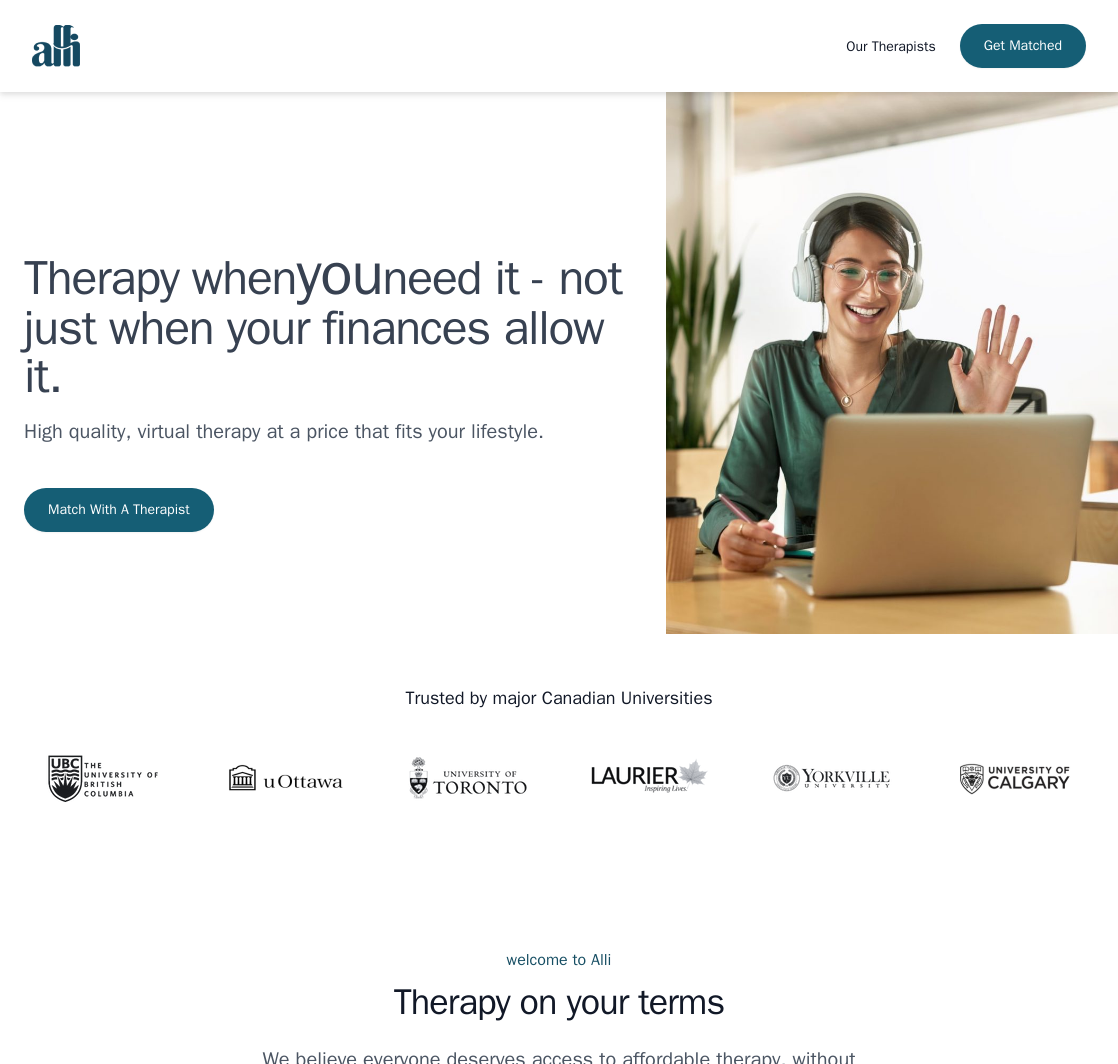 click on "Our Therapists" at bounding box center (890, 46) 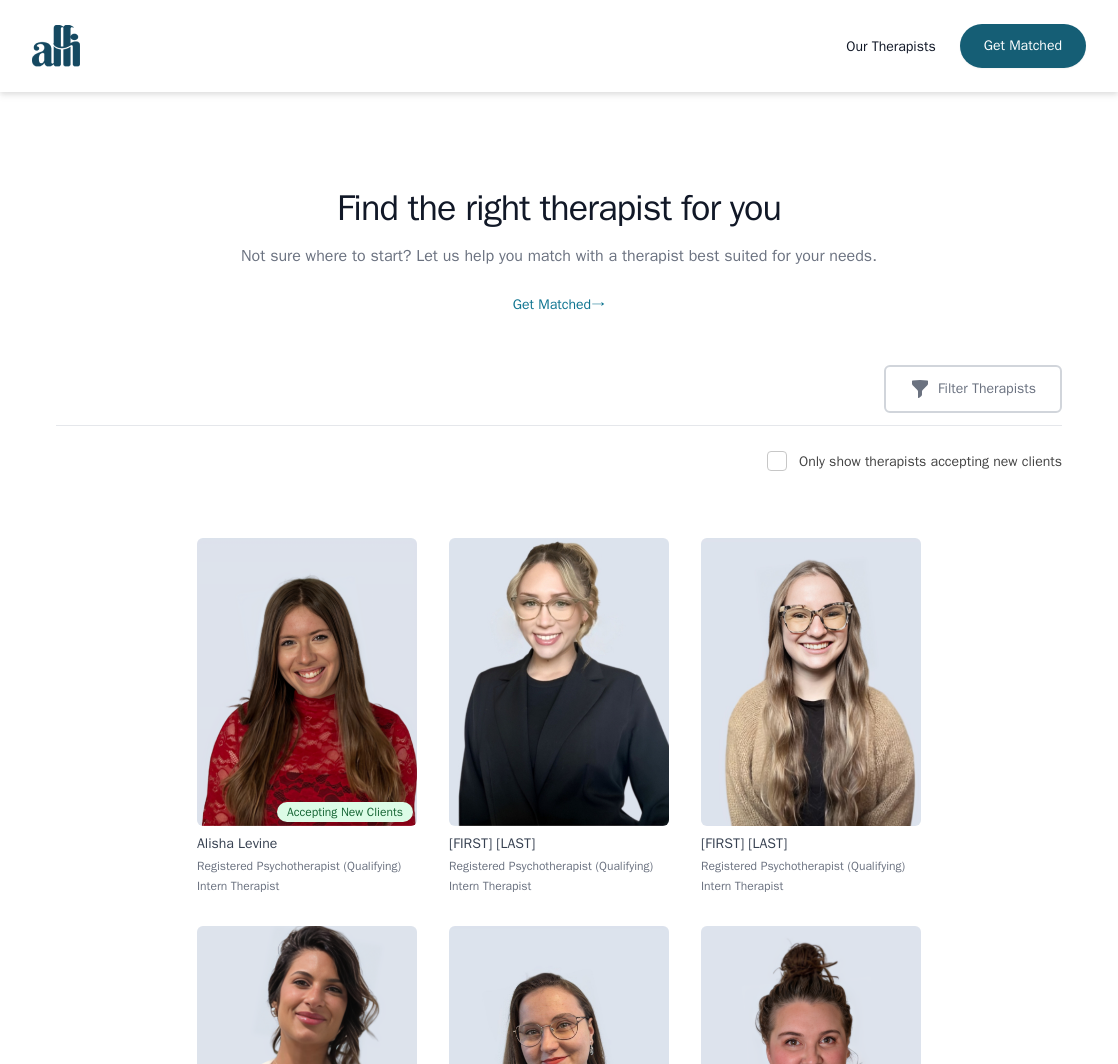 scroll, scrollTop: 0, scrollLeft: 0, axis: both 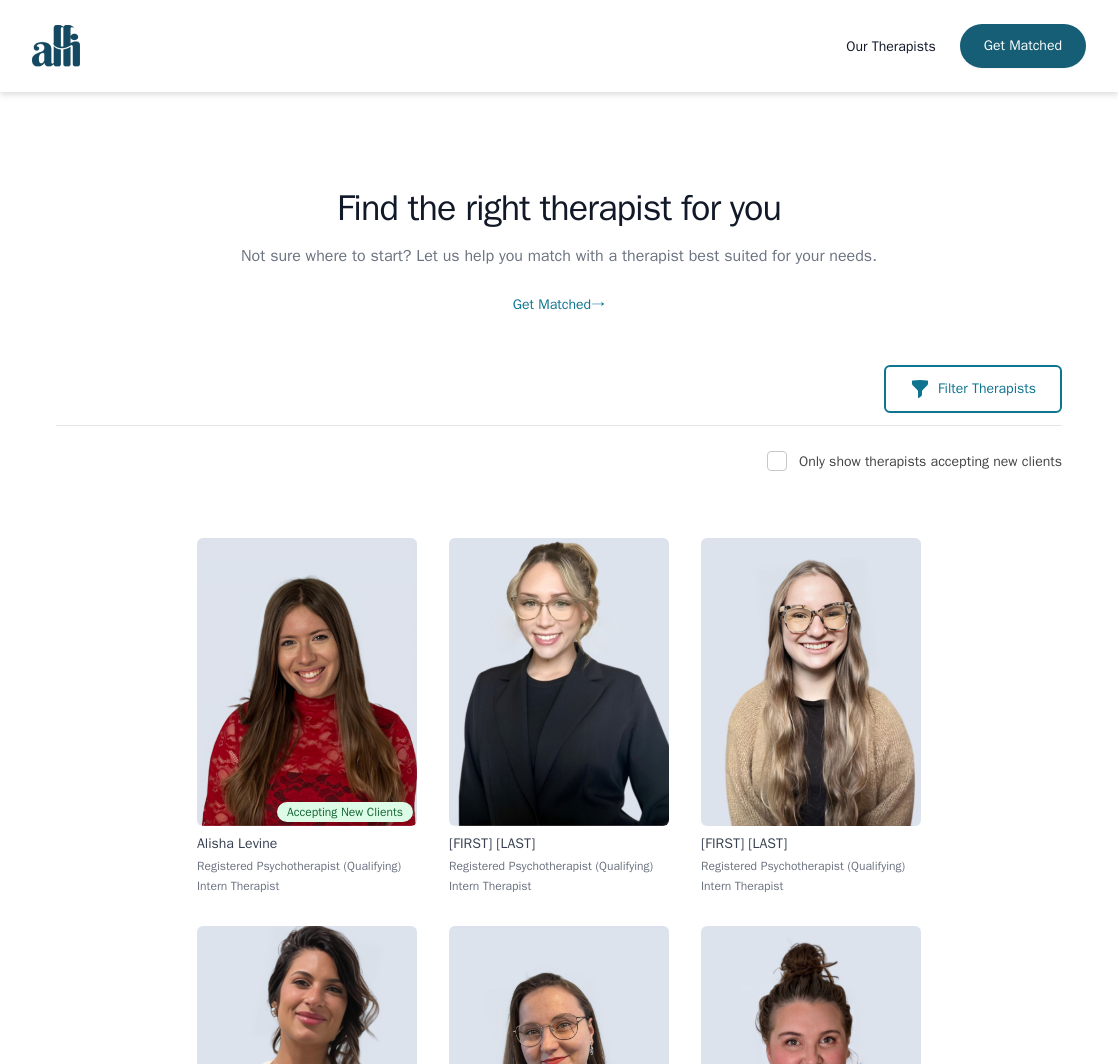 click on "Filter Therapists" at bounding box center (973, 389) 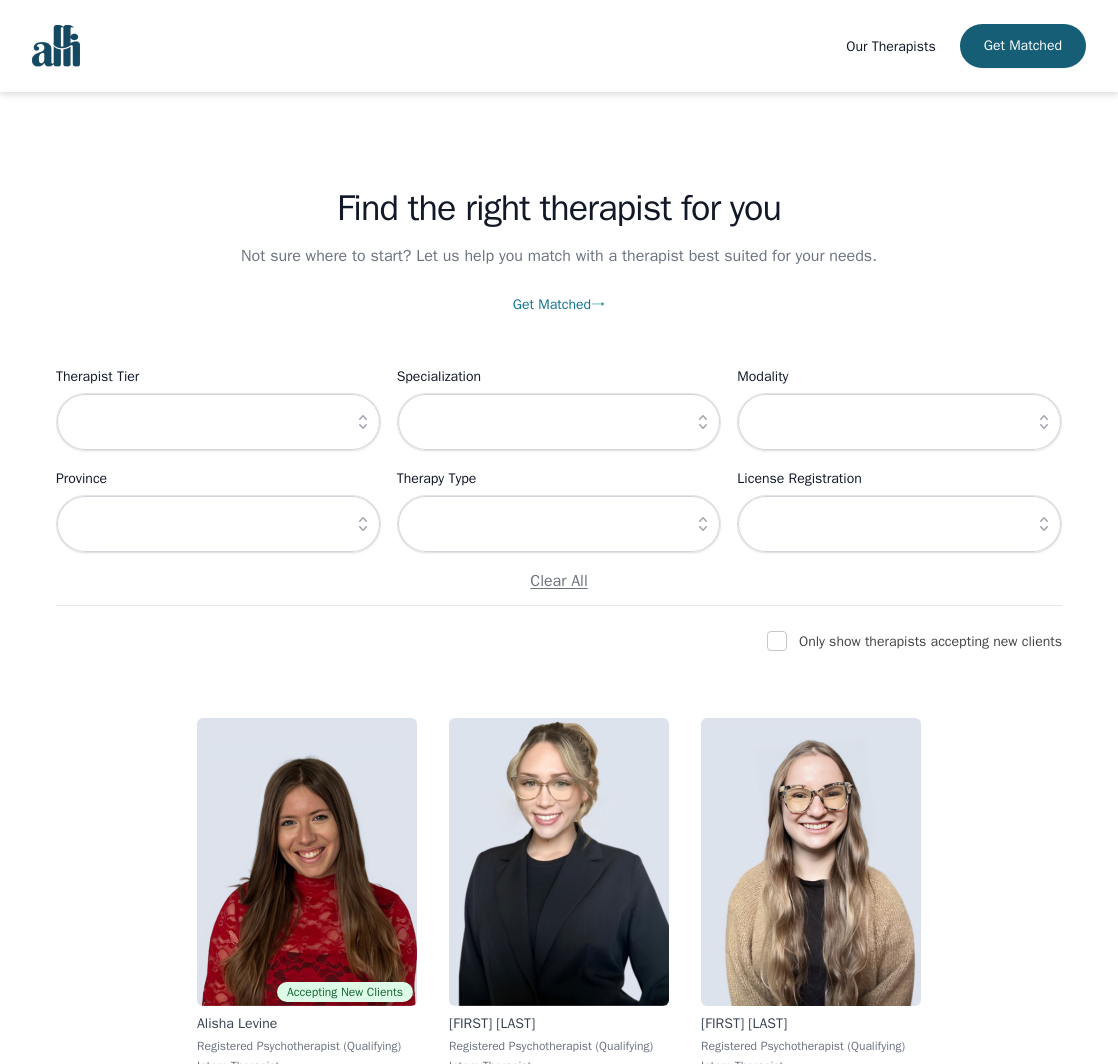 click at bounding box center [703, 524] 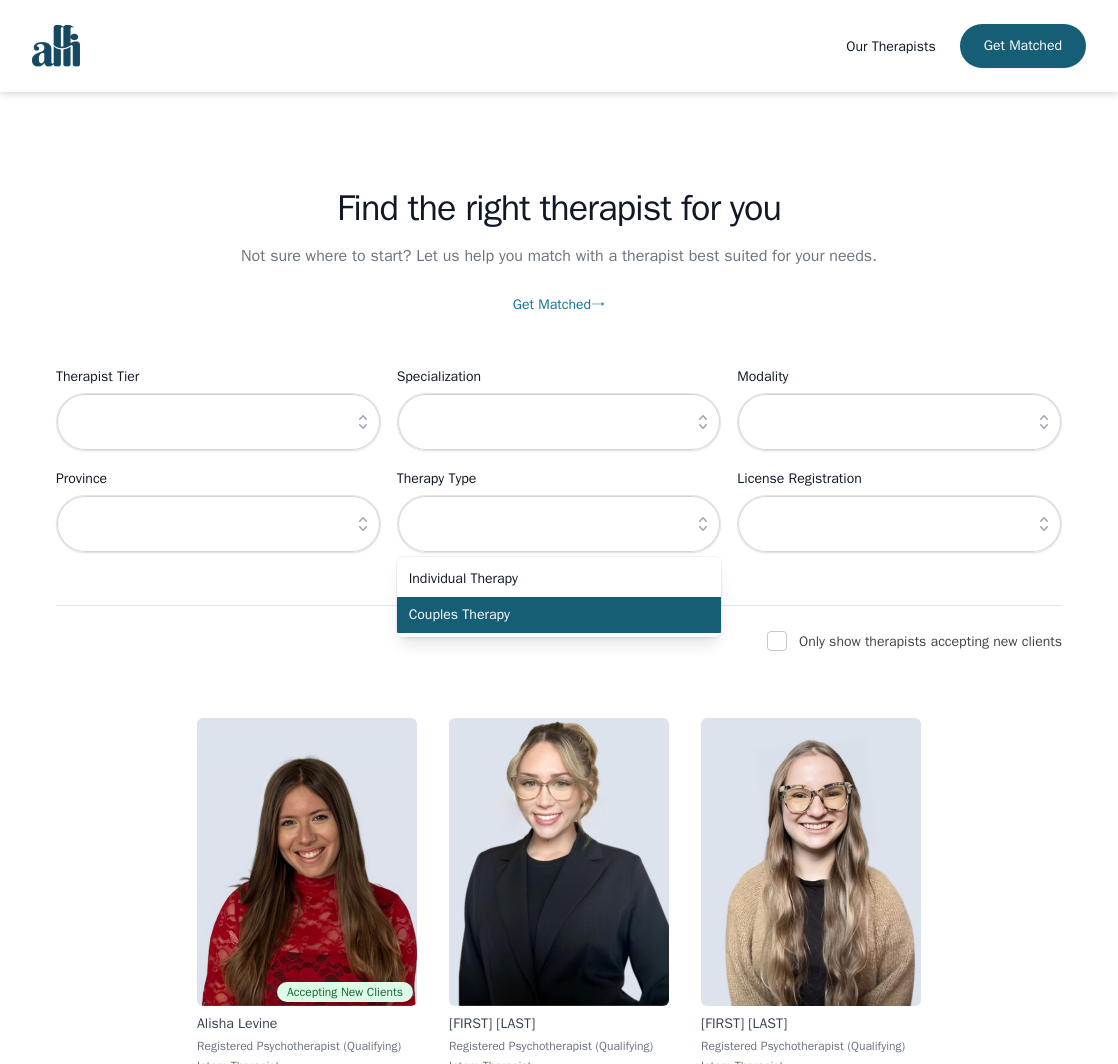 click on "Couples Therapy" at bounding box center (559, 615) 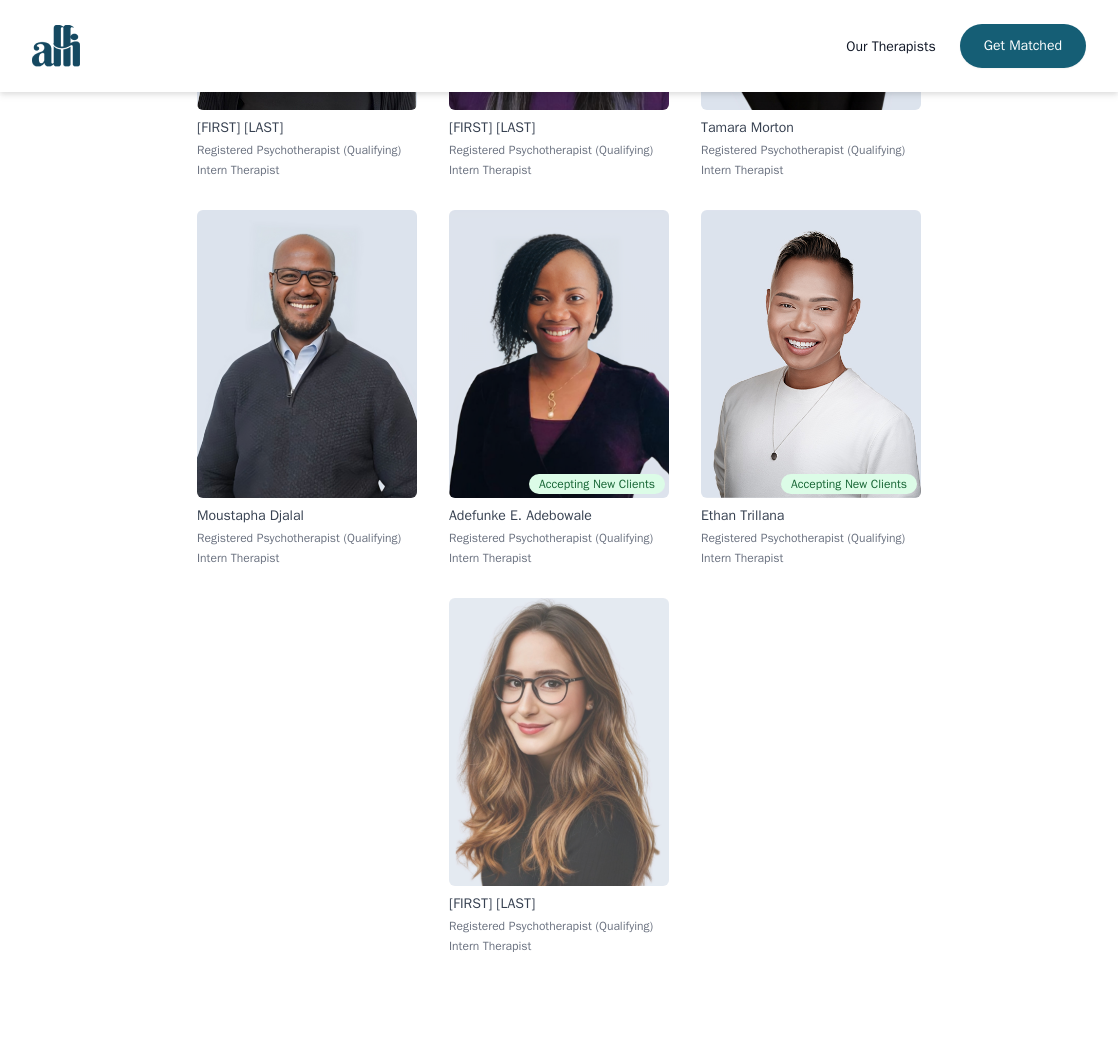 scroll, scrollTop: 2062, scrollLeft: 0, axis: vertical 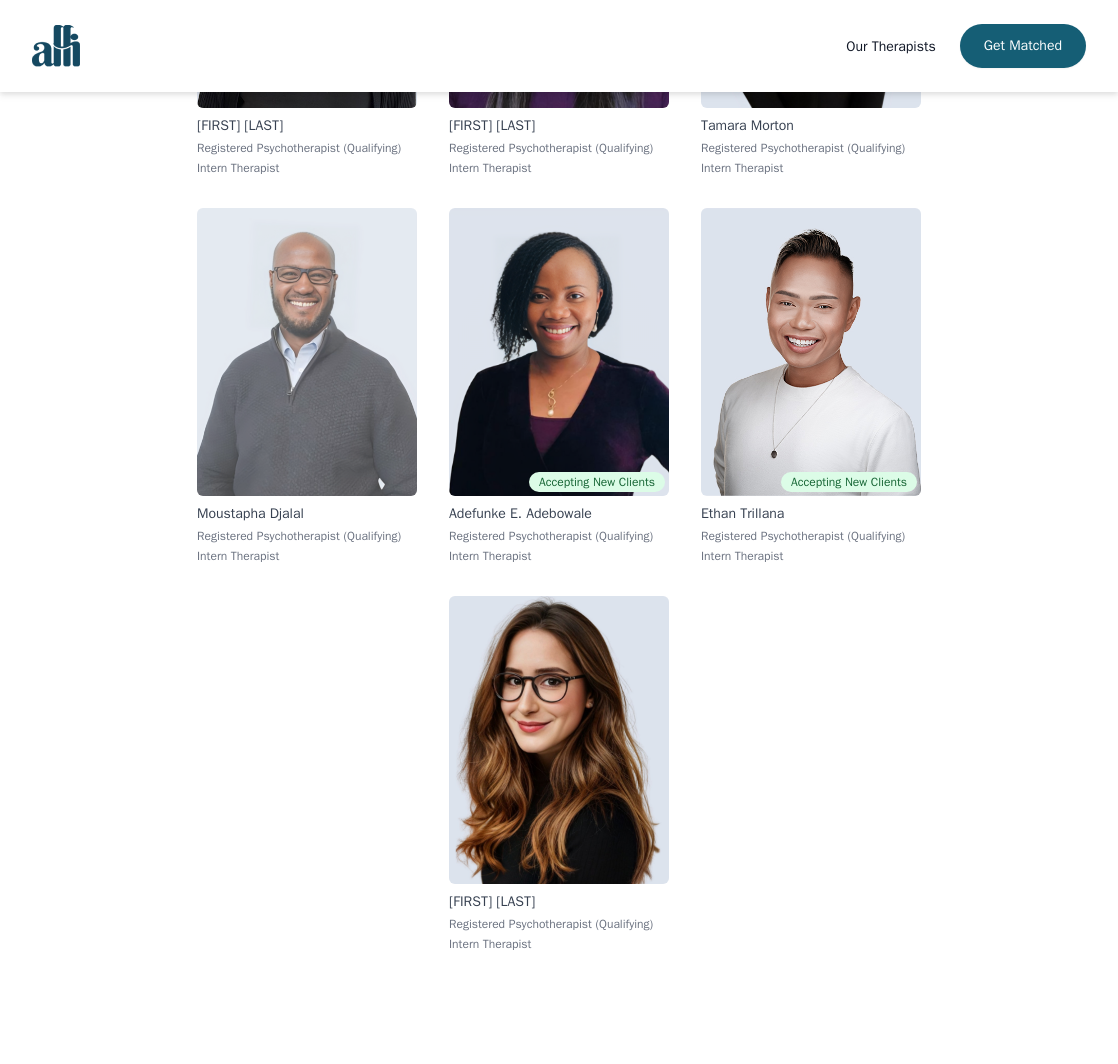 click at bounding box center (307, 352) 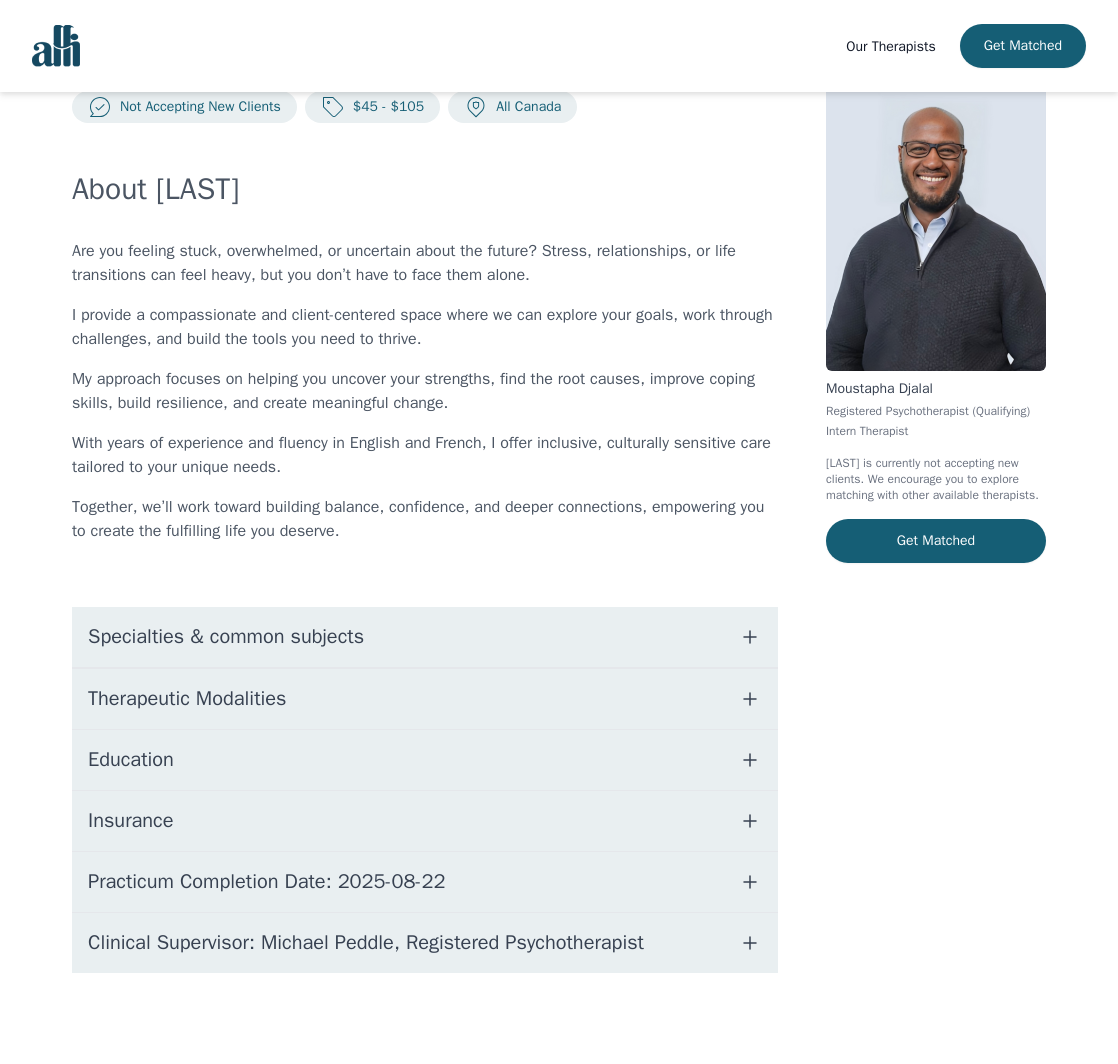 scroll, scrollTop: 62, scrollLeft: 0, axis: vertical 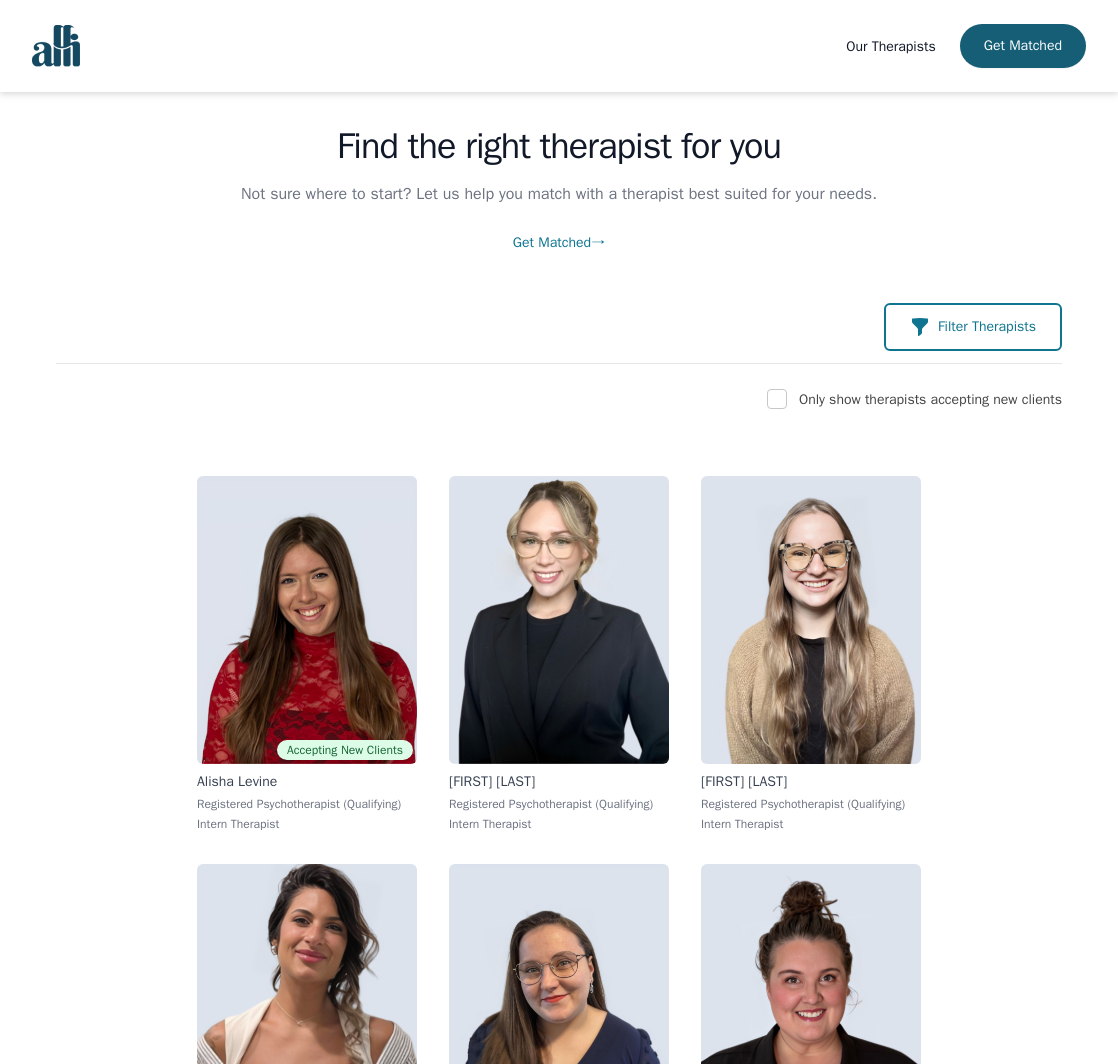 click on "Filter Therapists" at bounding box center (987, 327) 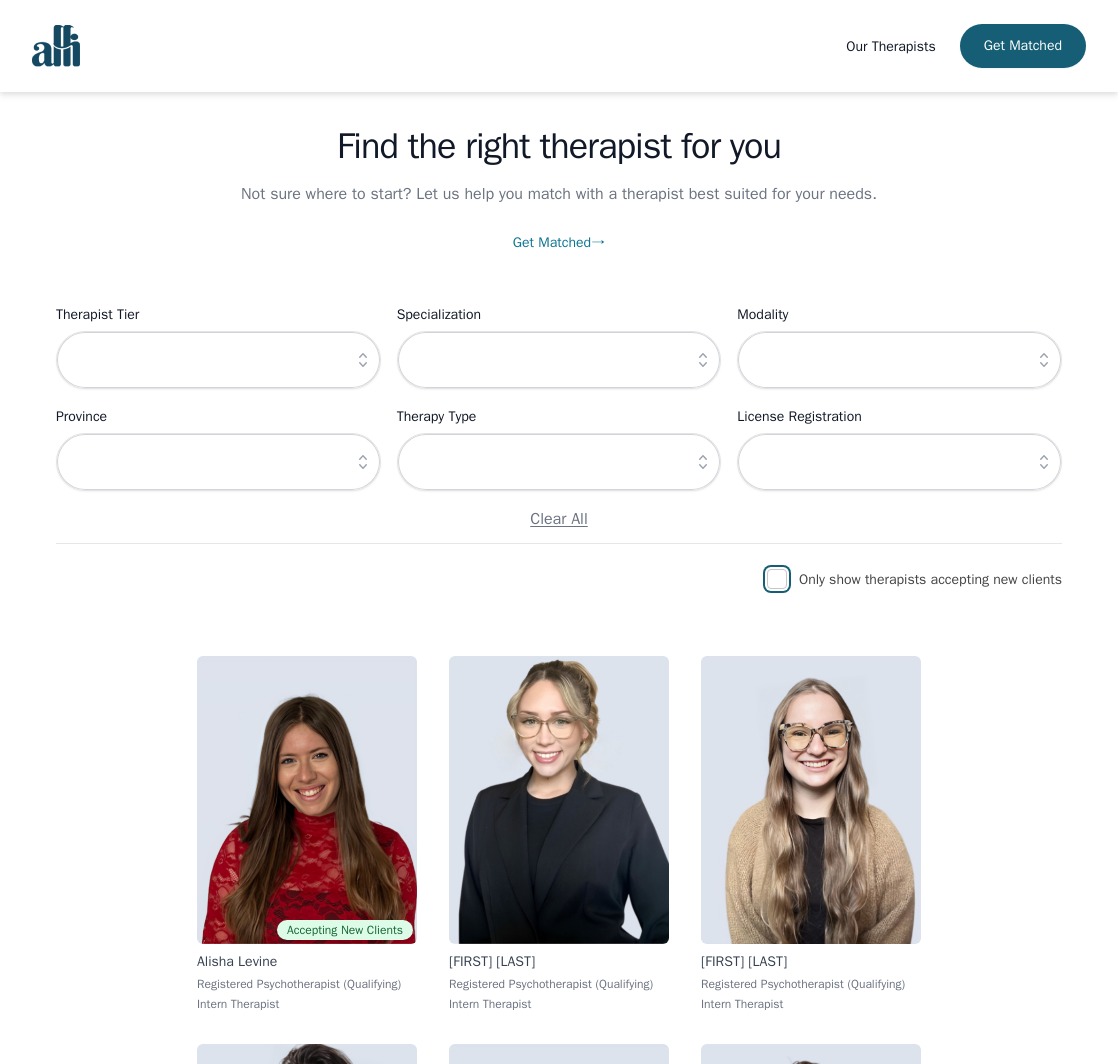 click at bounding box center (777, 579) 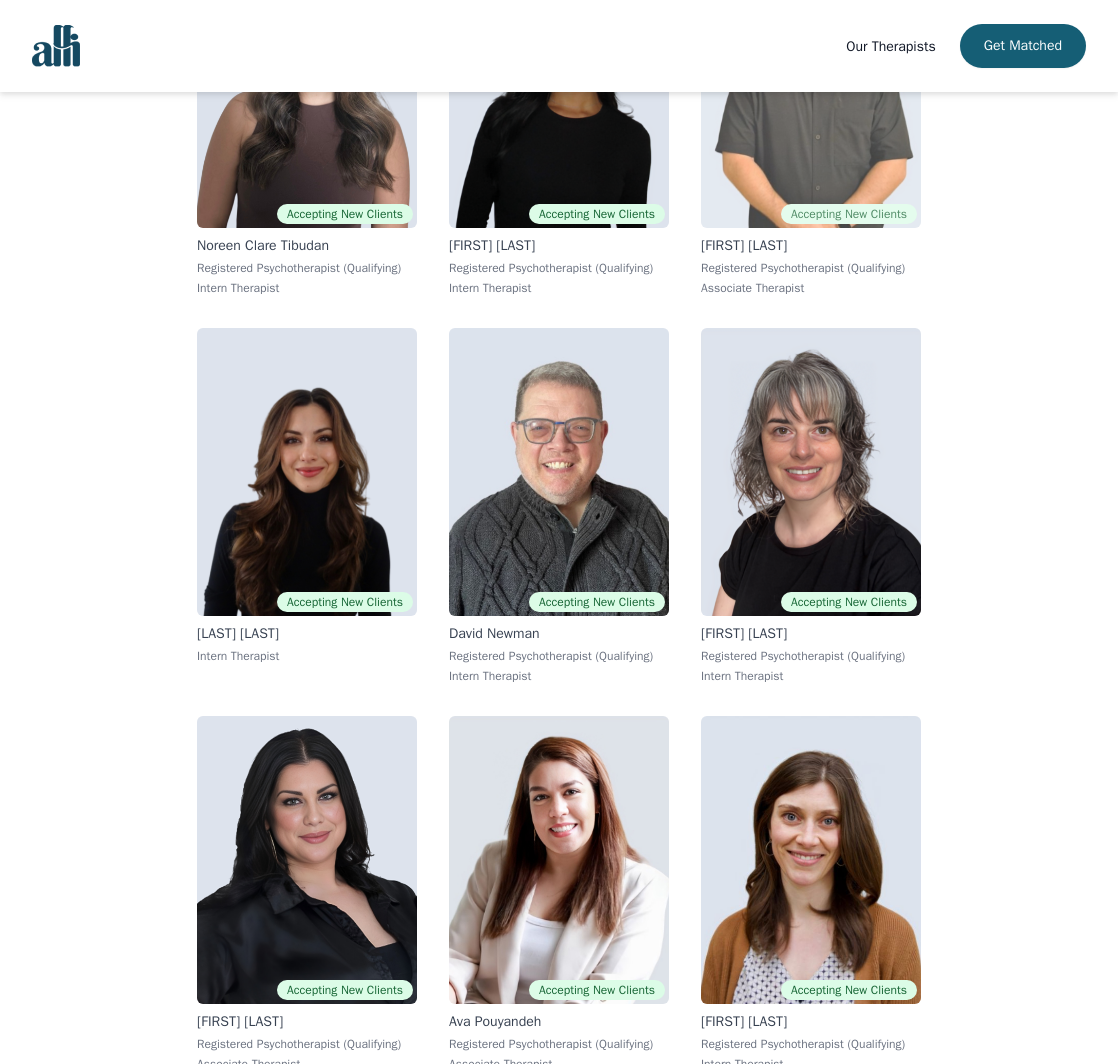 scroll, scrollTop: 1204, scrollLeft: 0, axis: vertical 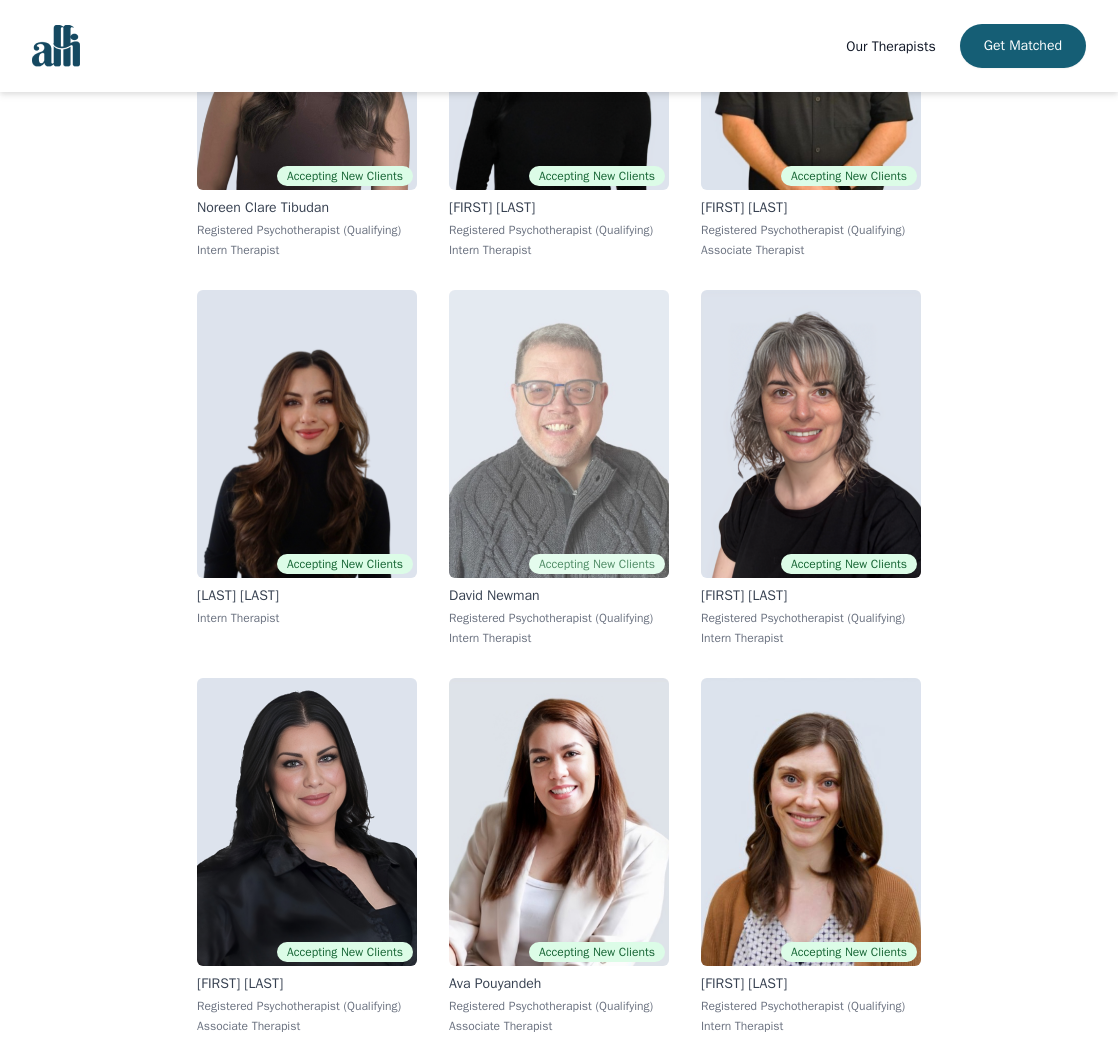 click at bounding box center [559, 434] 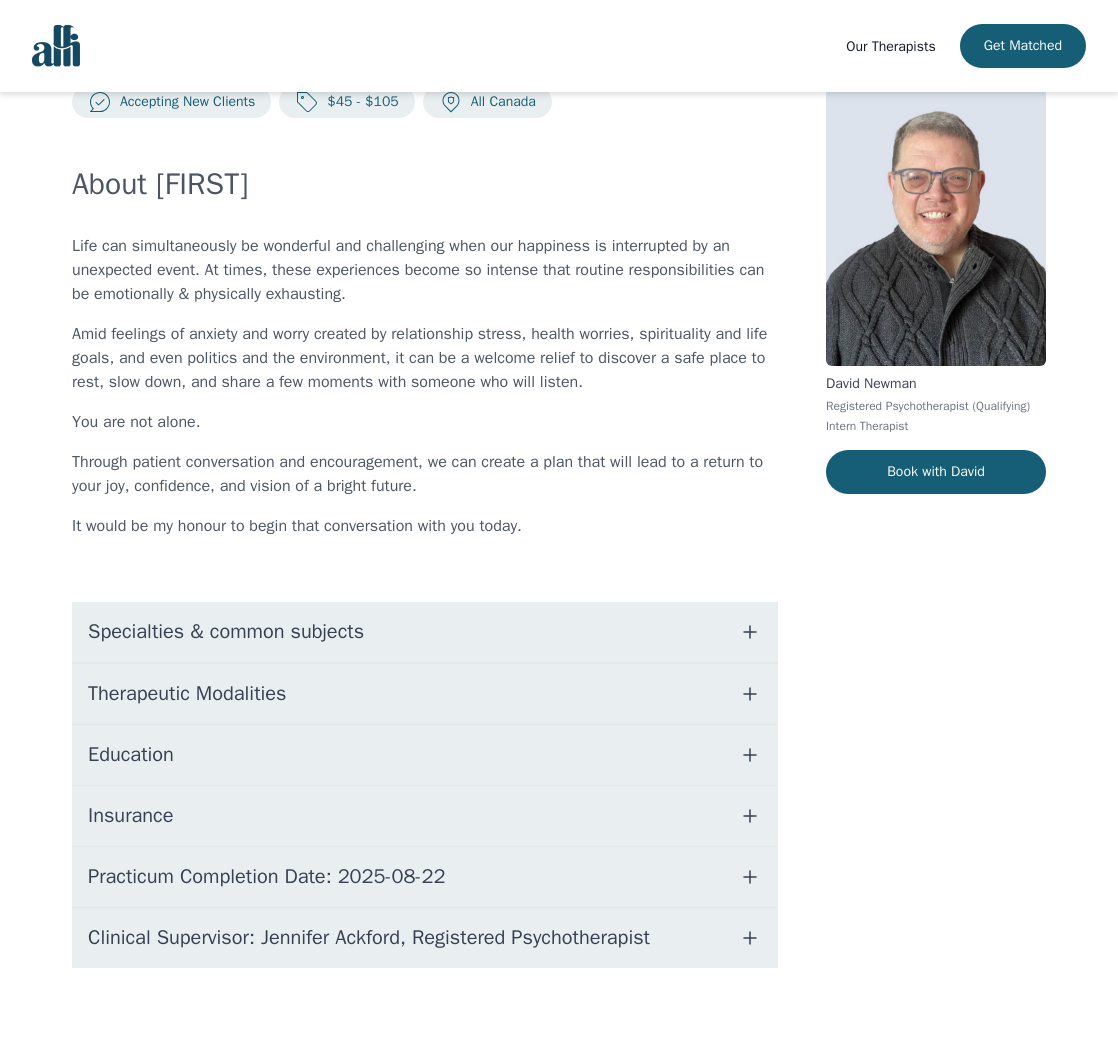 scroll, scrollTop: 0, scrollLeft: 0, axis: both 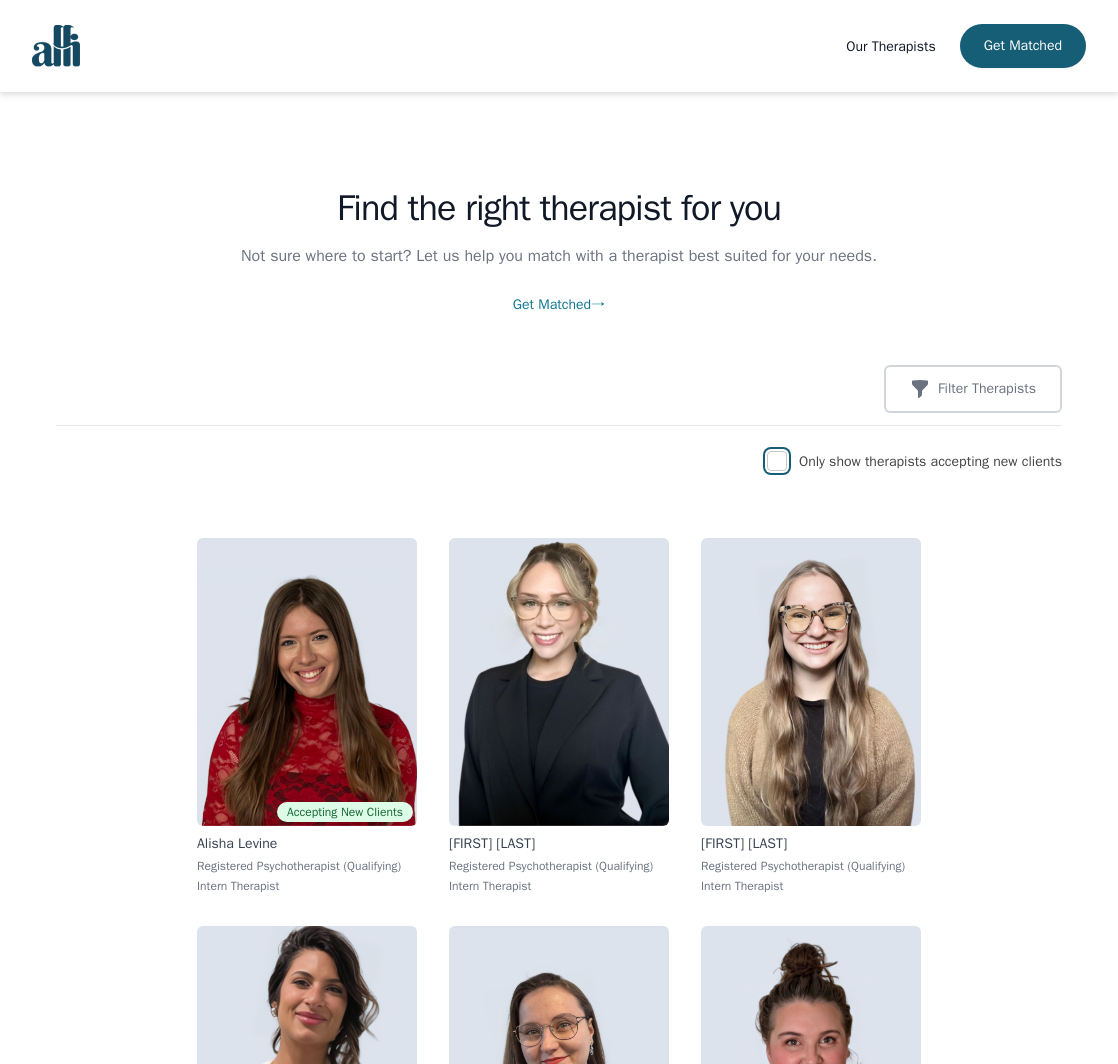 click at bounding box center (777, 461) 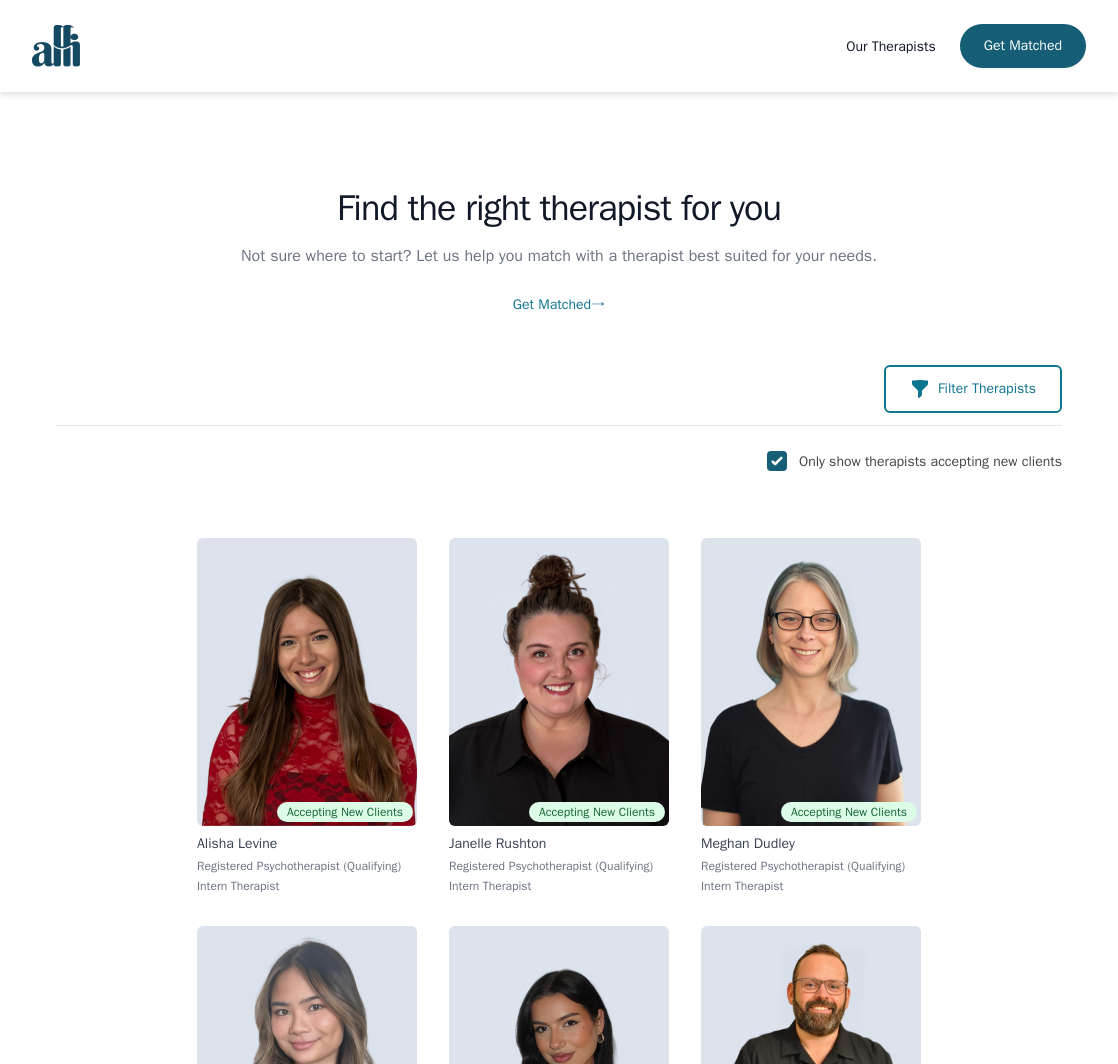 click on "Filter Therapists" at bounding box center [987, 389] 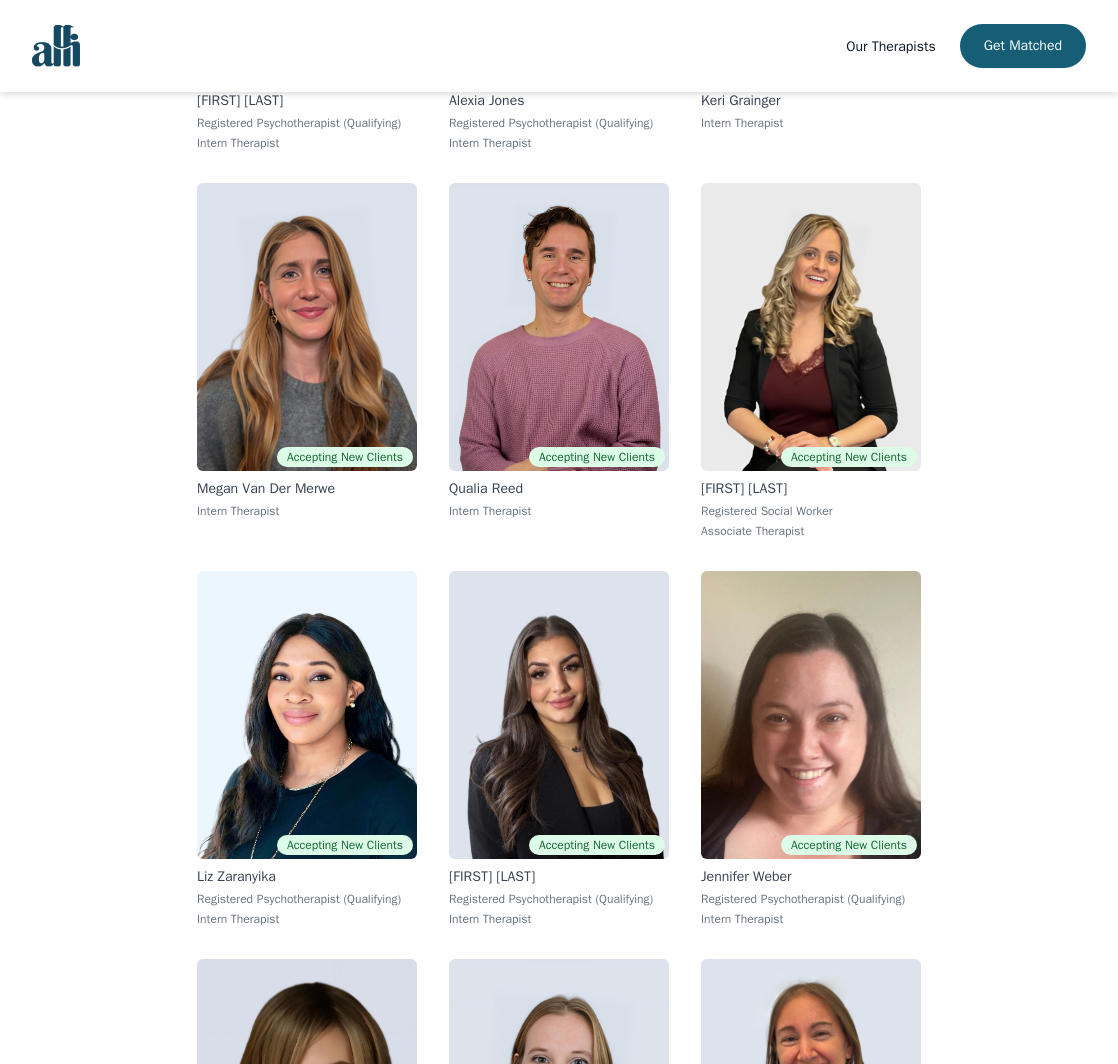 scroll, scrollTop: 5987, scrollLeft: 0, axis: vertical 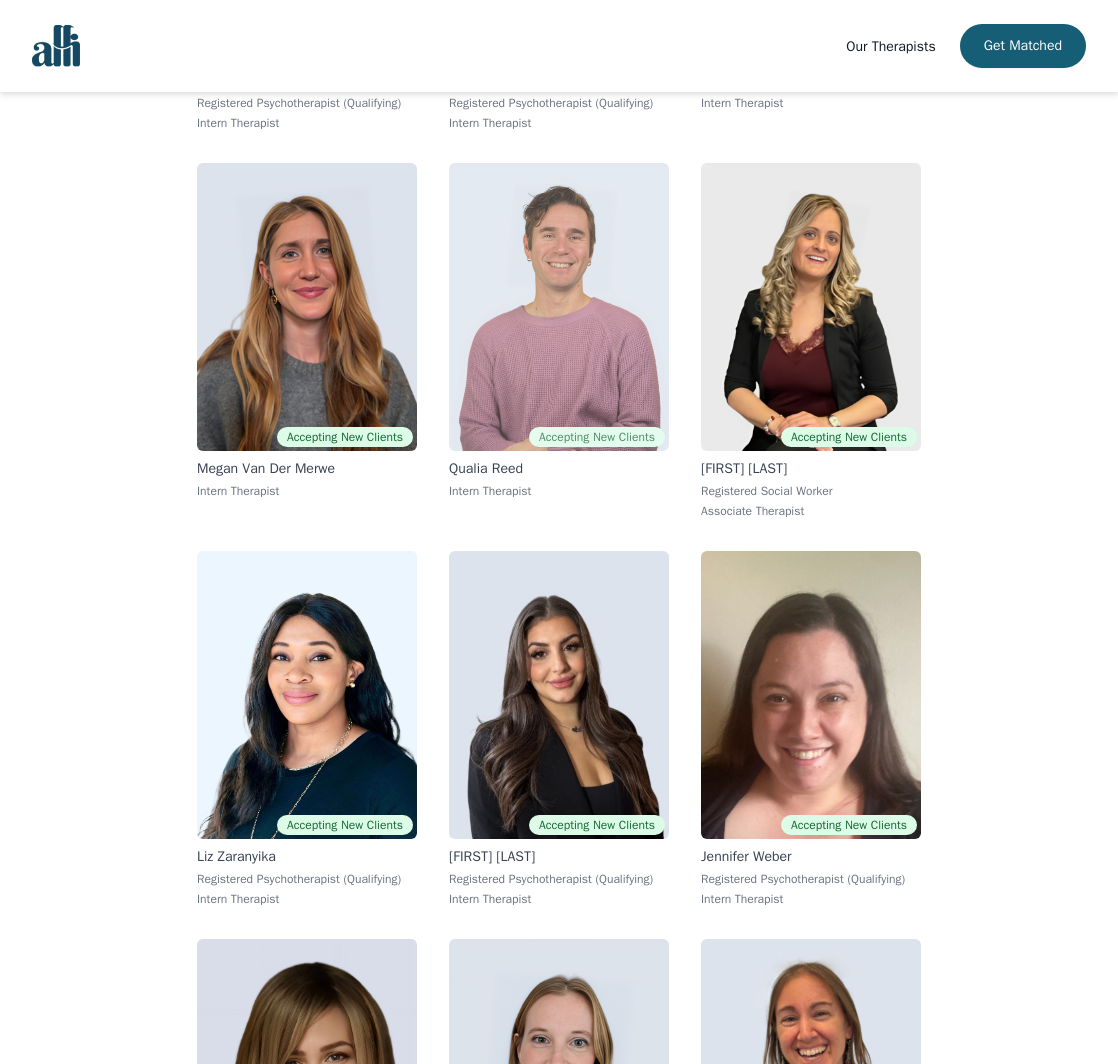 click at bounding box center [559, 307] 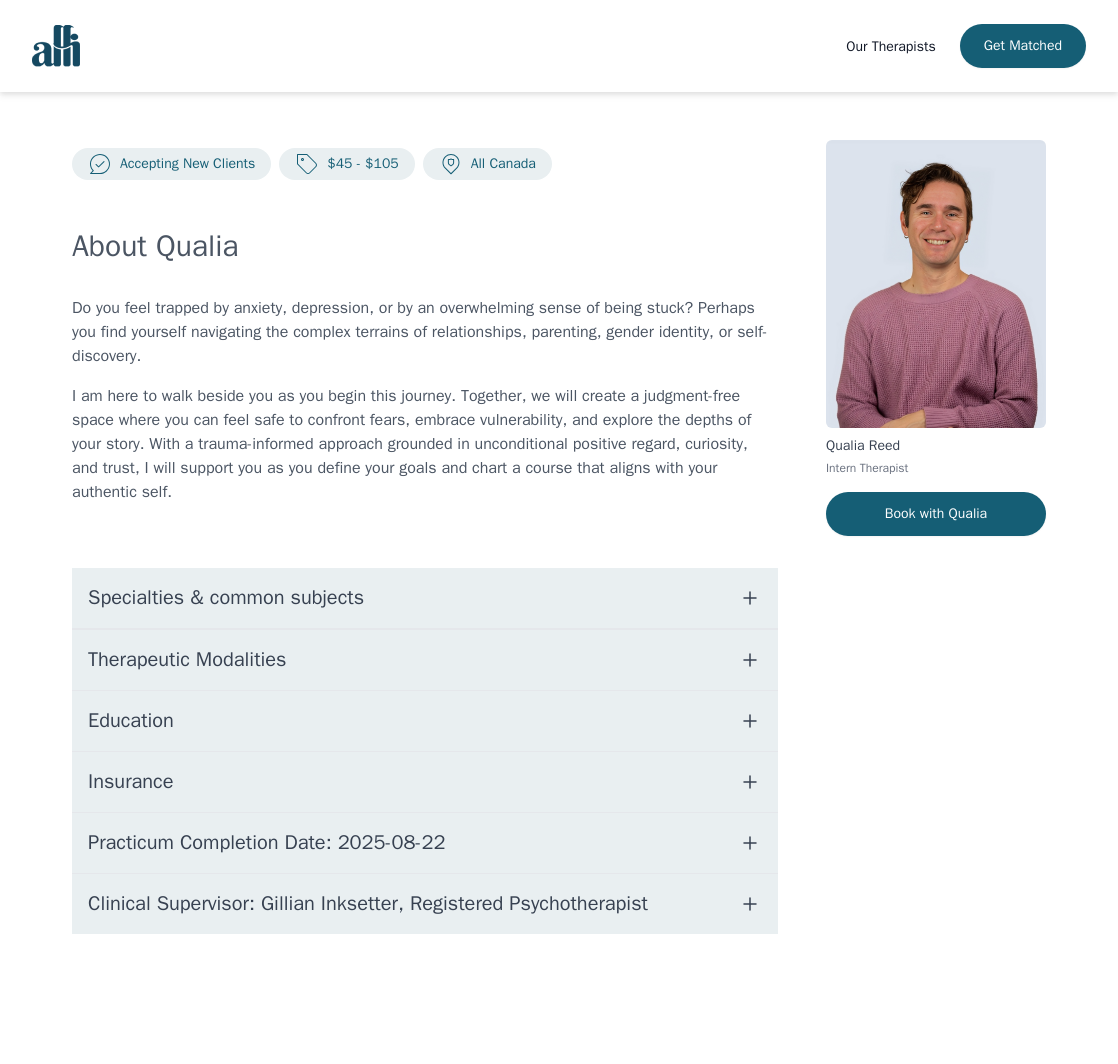 scroll, scrollTop: 0, scrollLeft: 0, axis: both 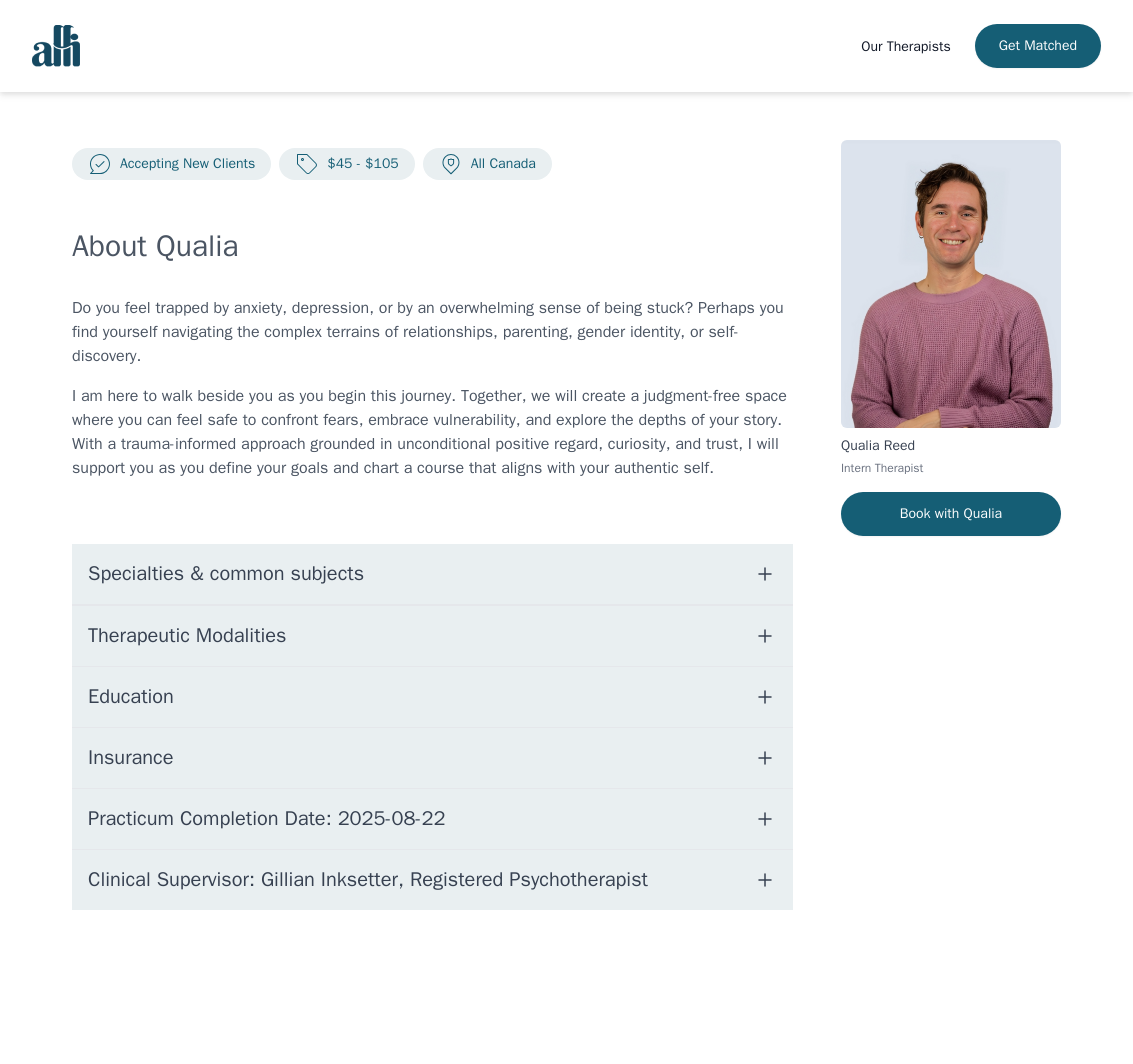 click on "Insurance" at bounding box center [432, 758] 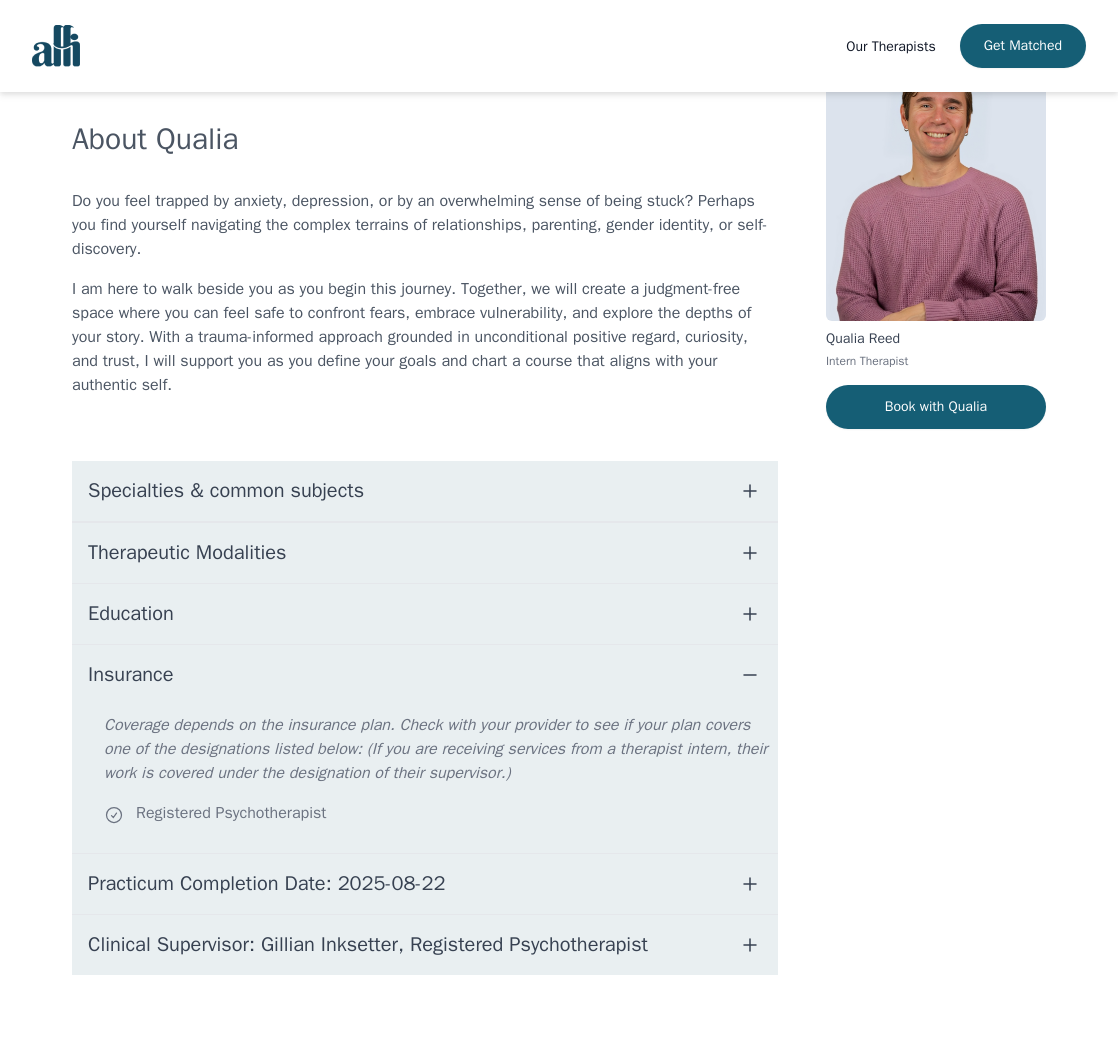 scroll, scrollTop: 114, scrollLeft: 0, axis: vertical 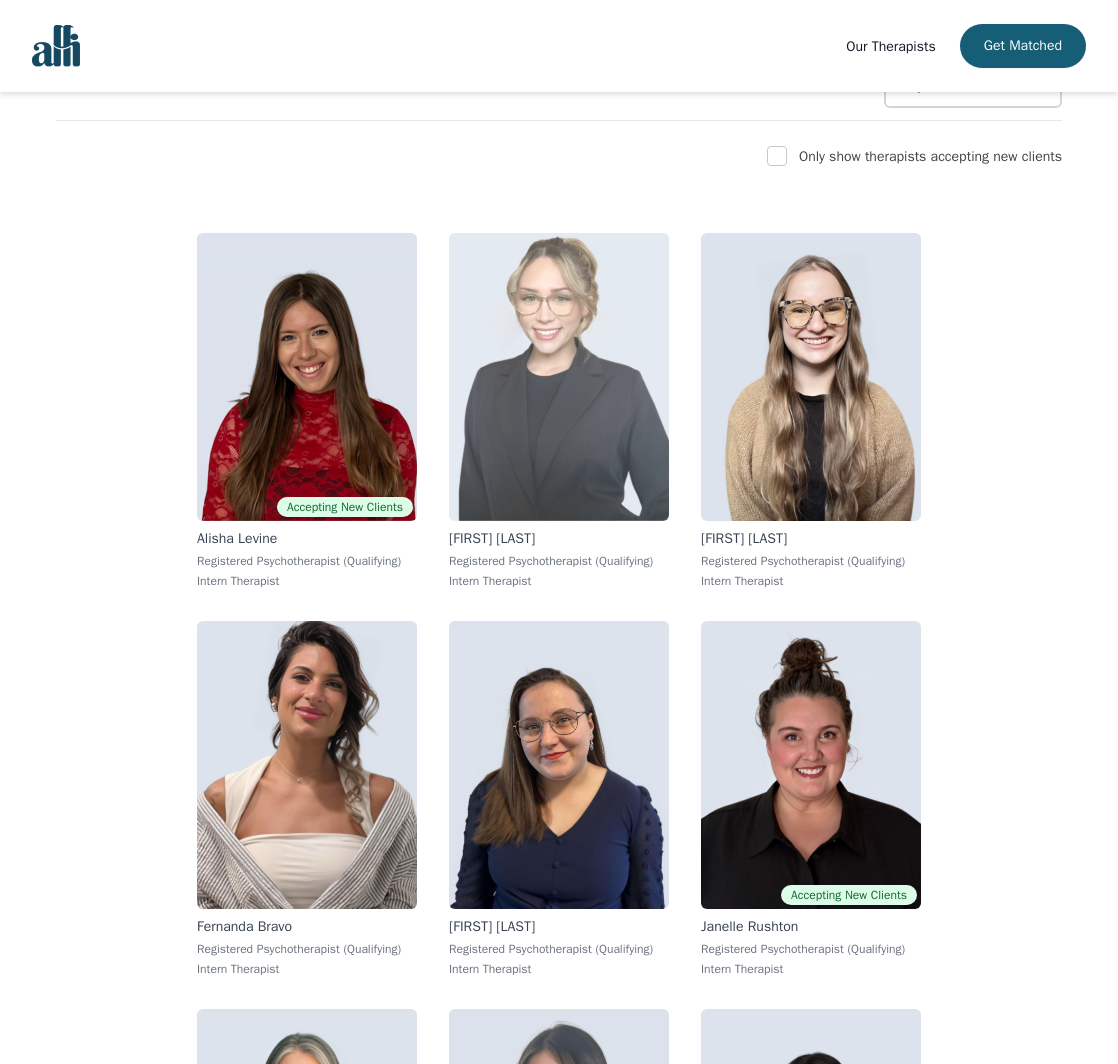 click at bounding box center (559, 377) 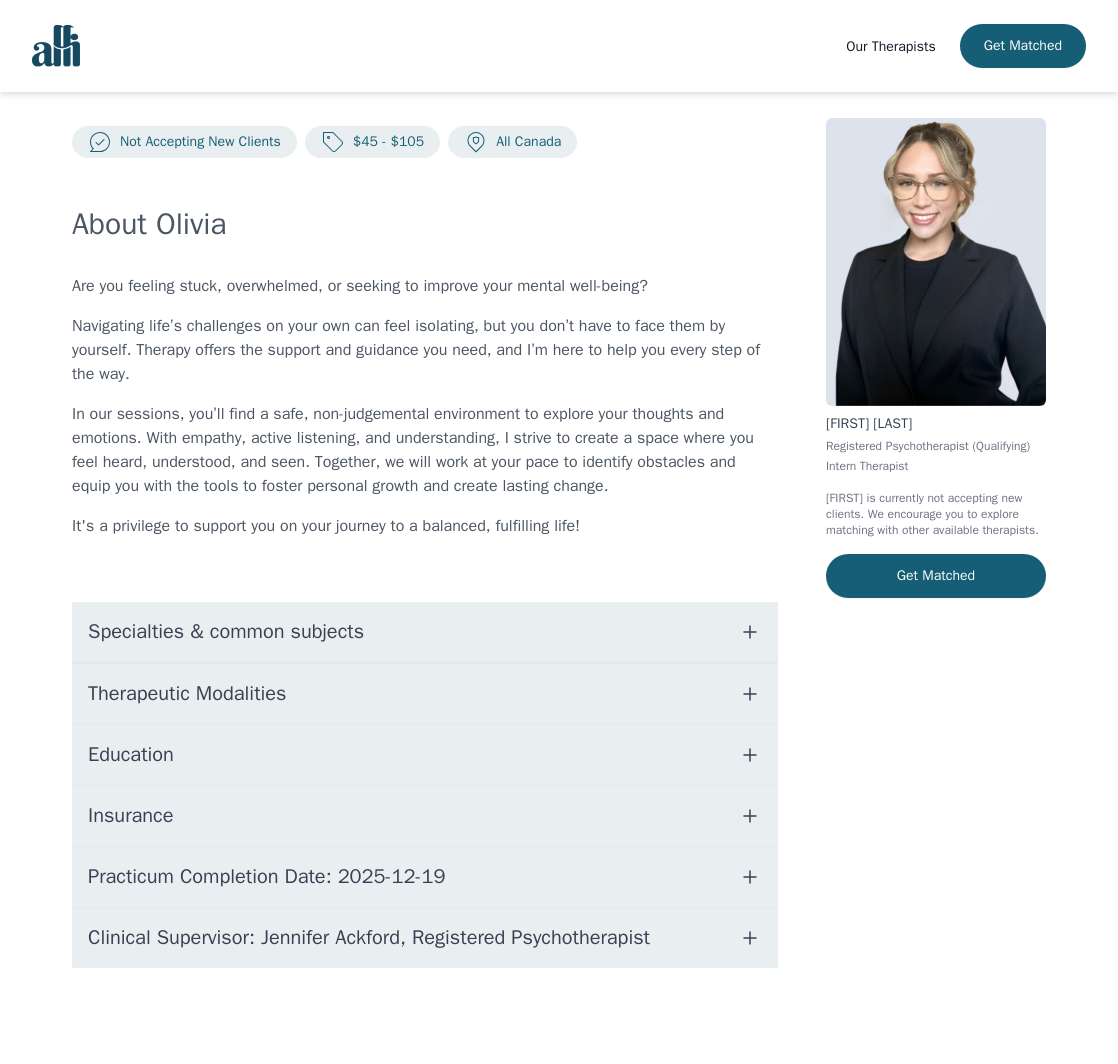 scroll, scrollTop: 0, scrollLeft: 0, axis: both 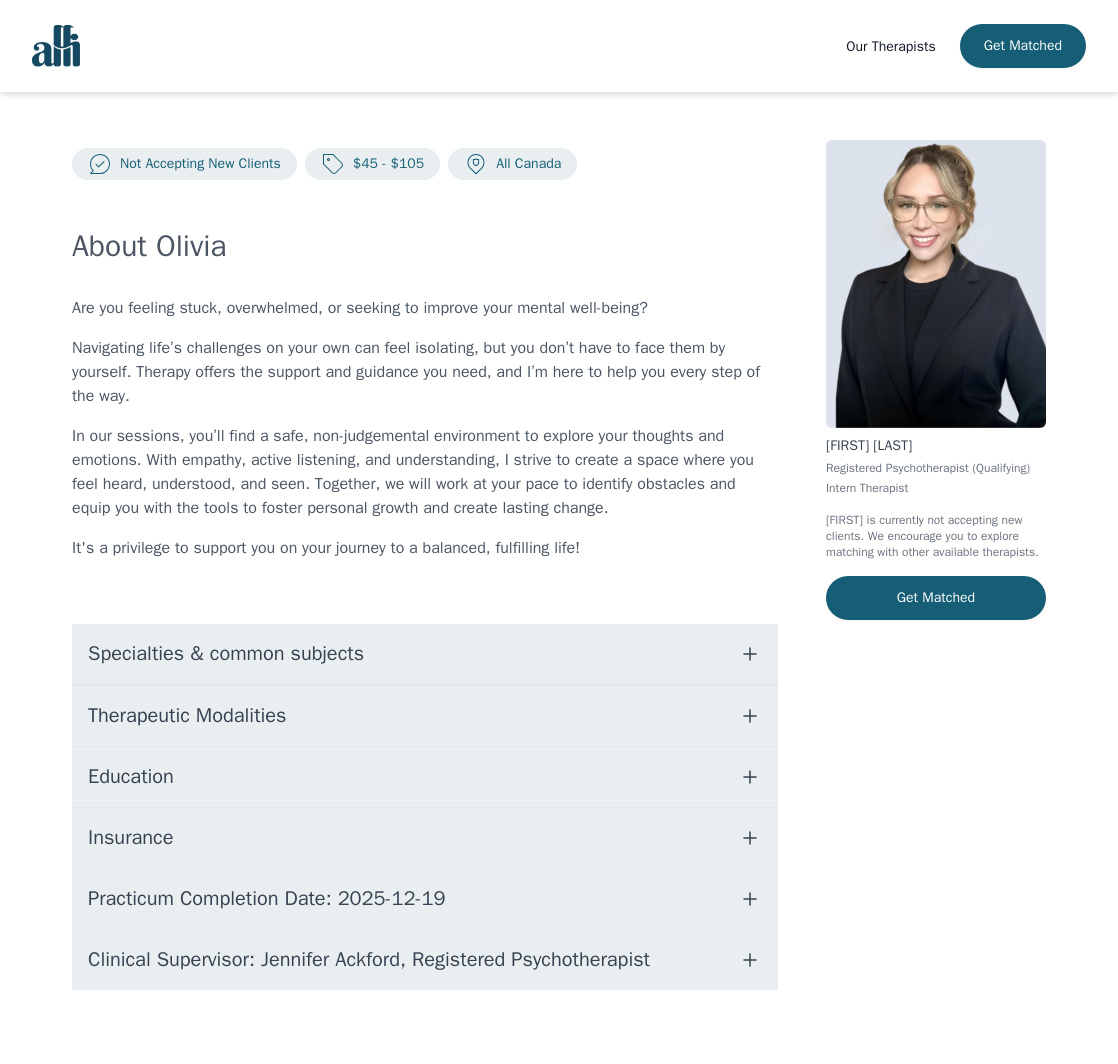 click on "All Canada" at bounding box center (196, 164) 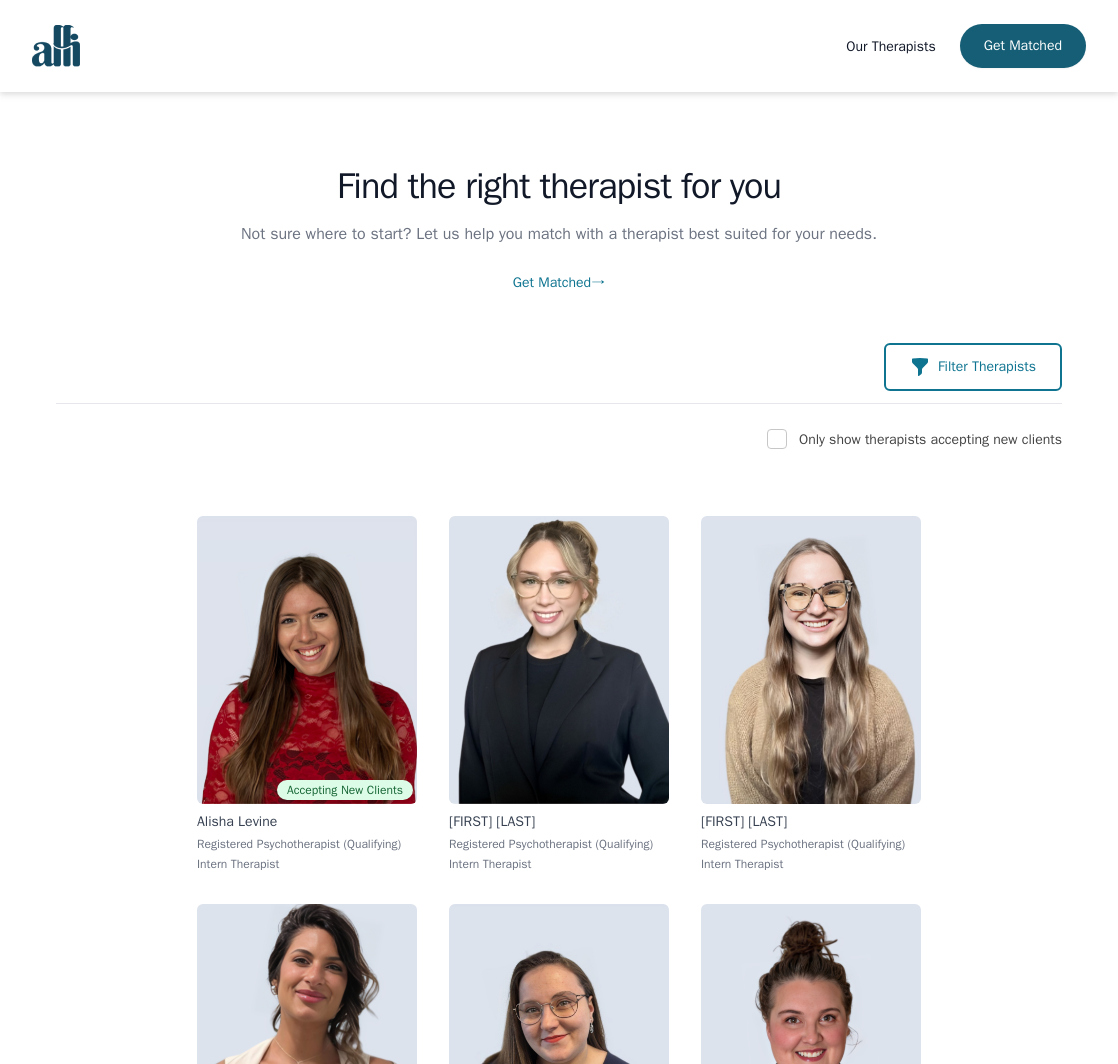 click at bounding box center [920, 367] 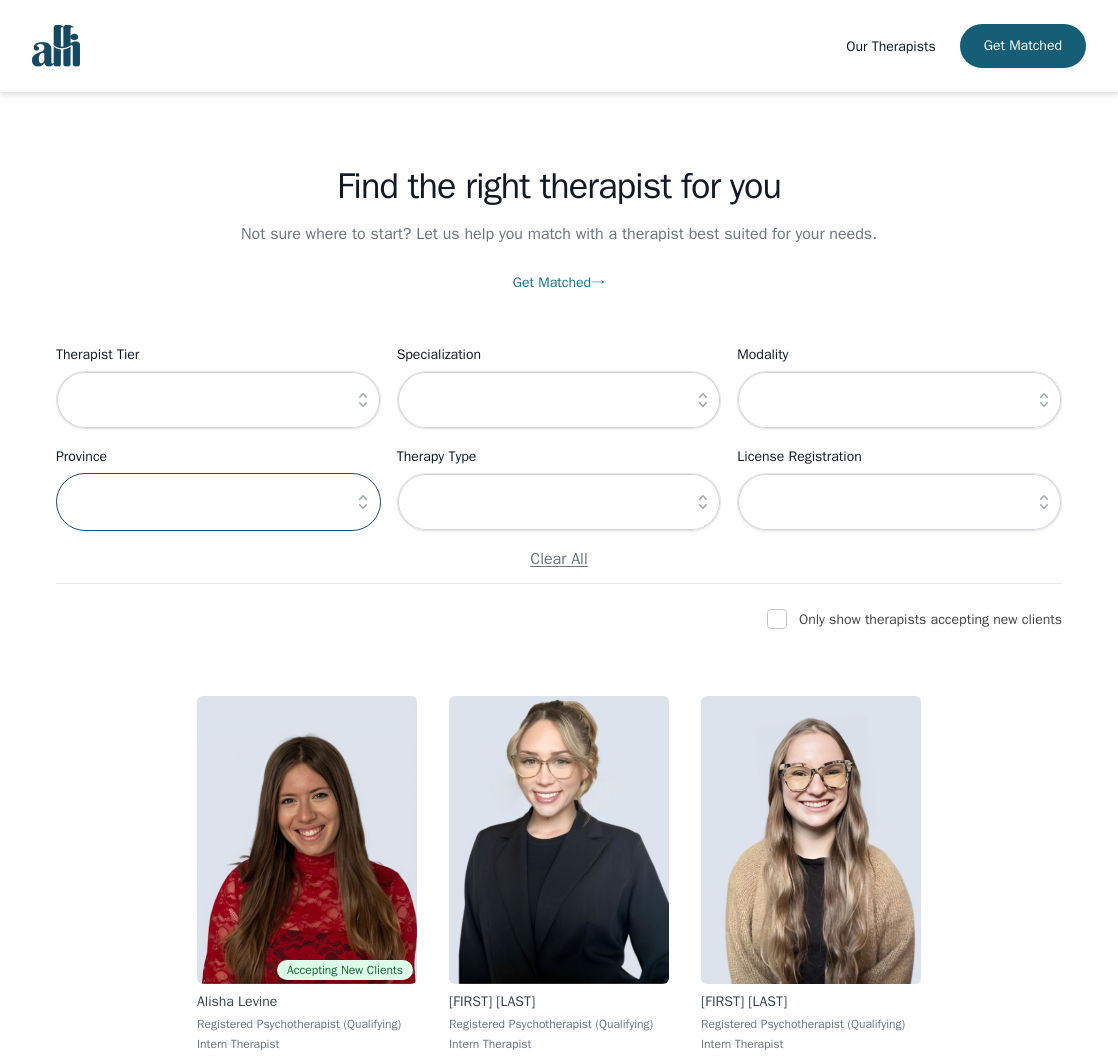 click at bounding box center (218, 502) 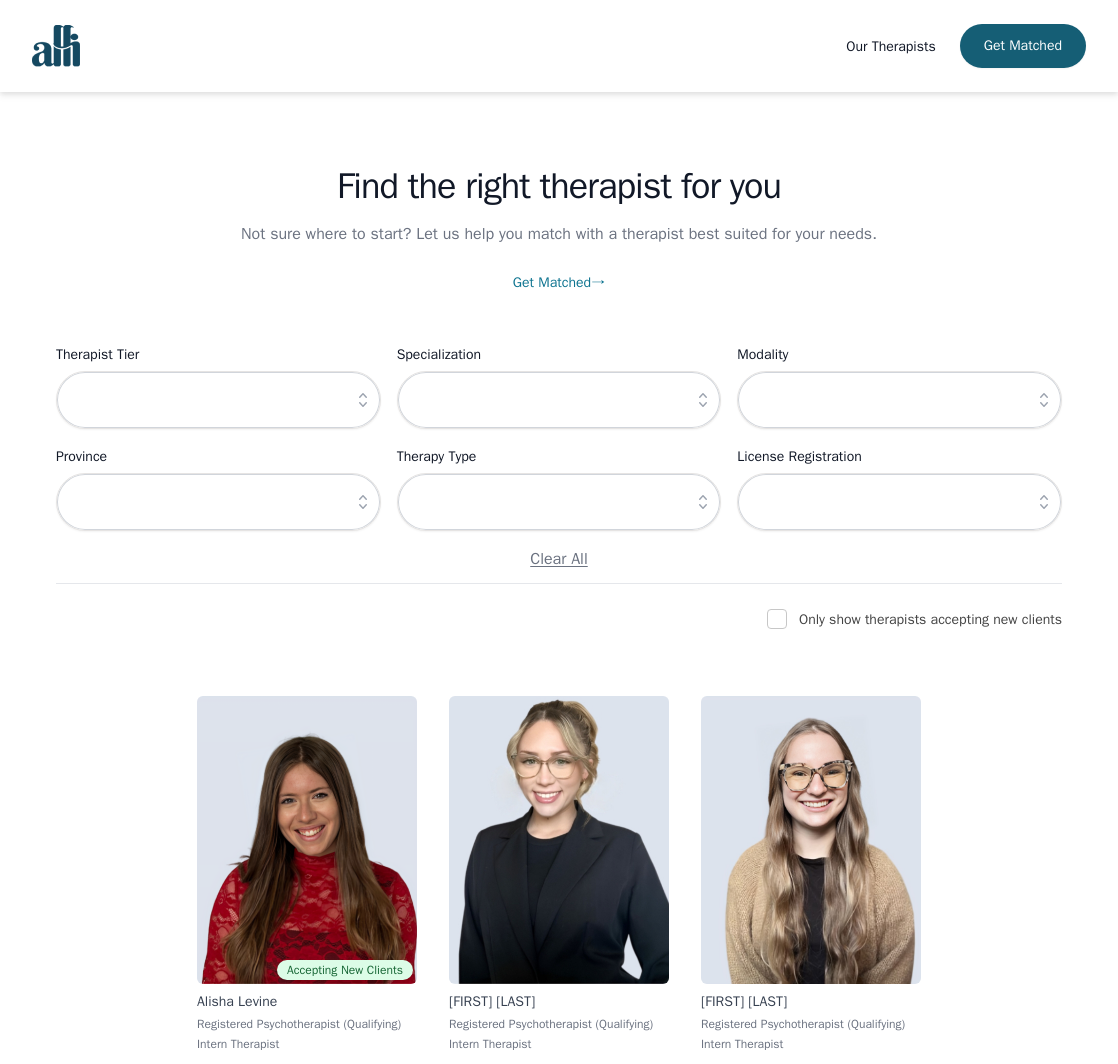 click at bounding box center [363, 502] 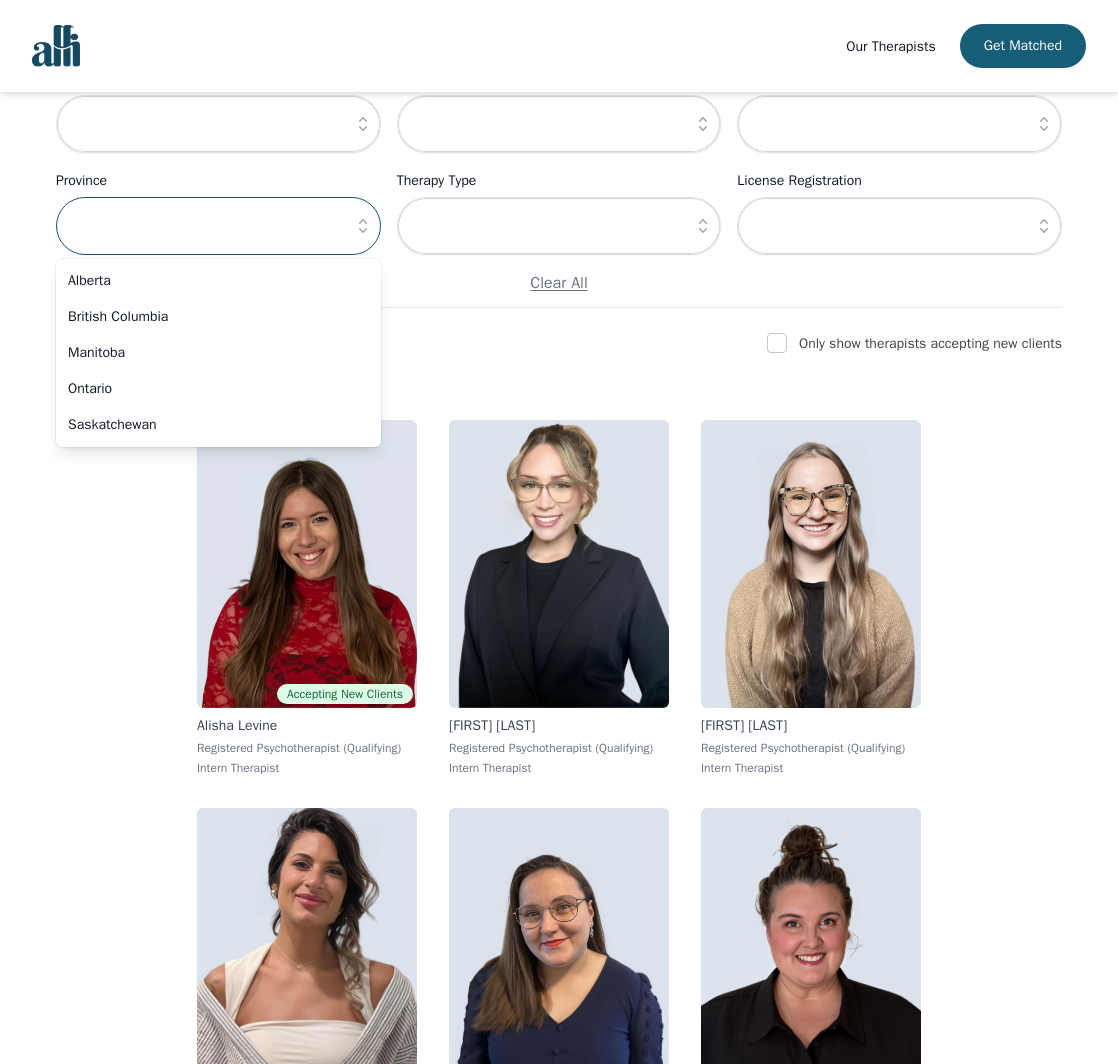 scroll, scrollTop: 231, scrollLeft: 0, axis: vertical 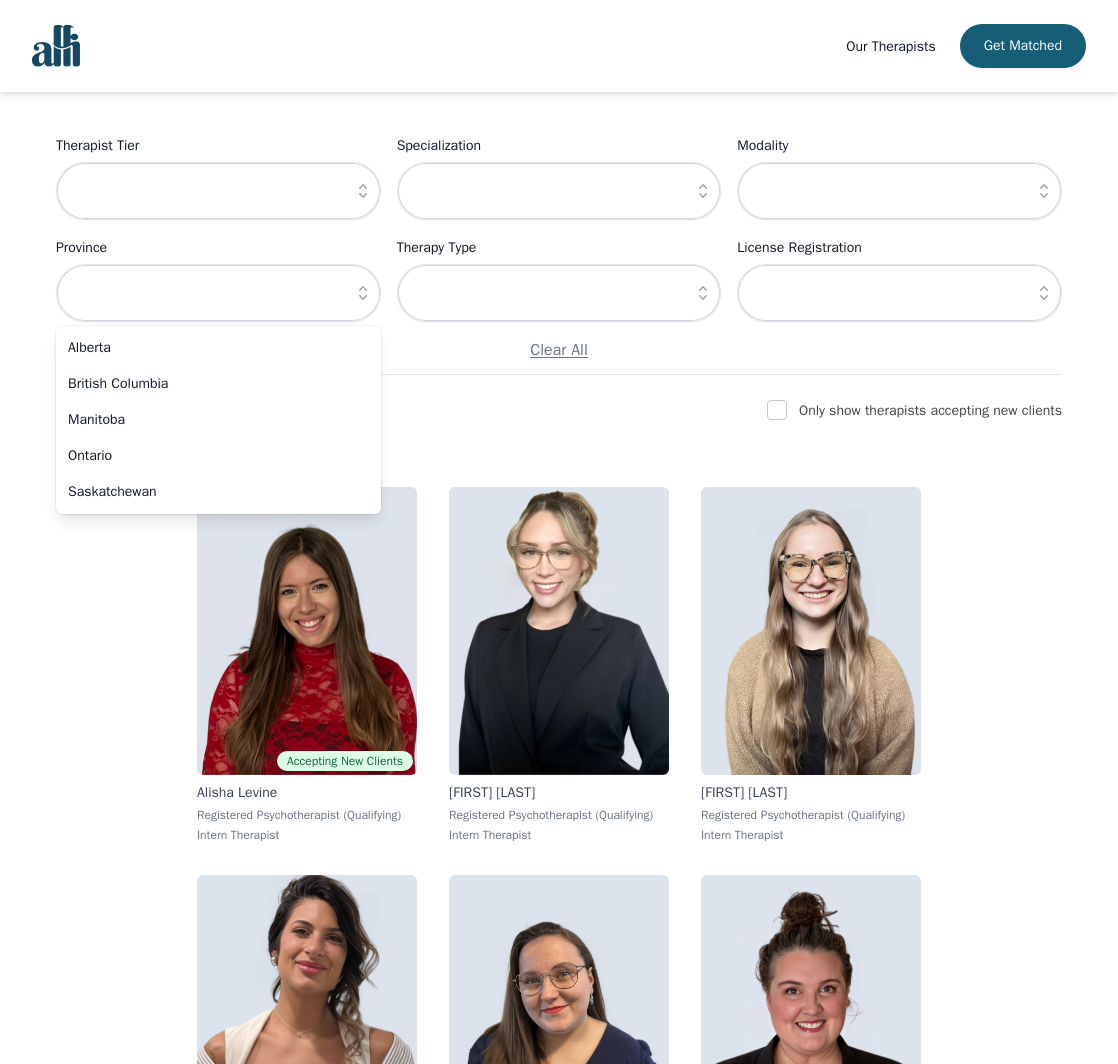 click at bounding box center (363, 191) 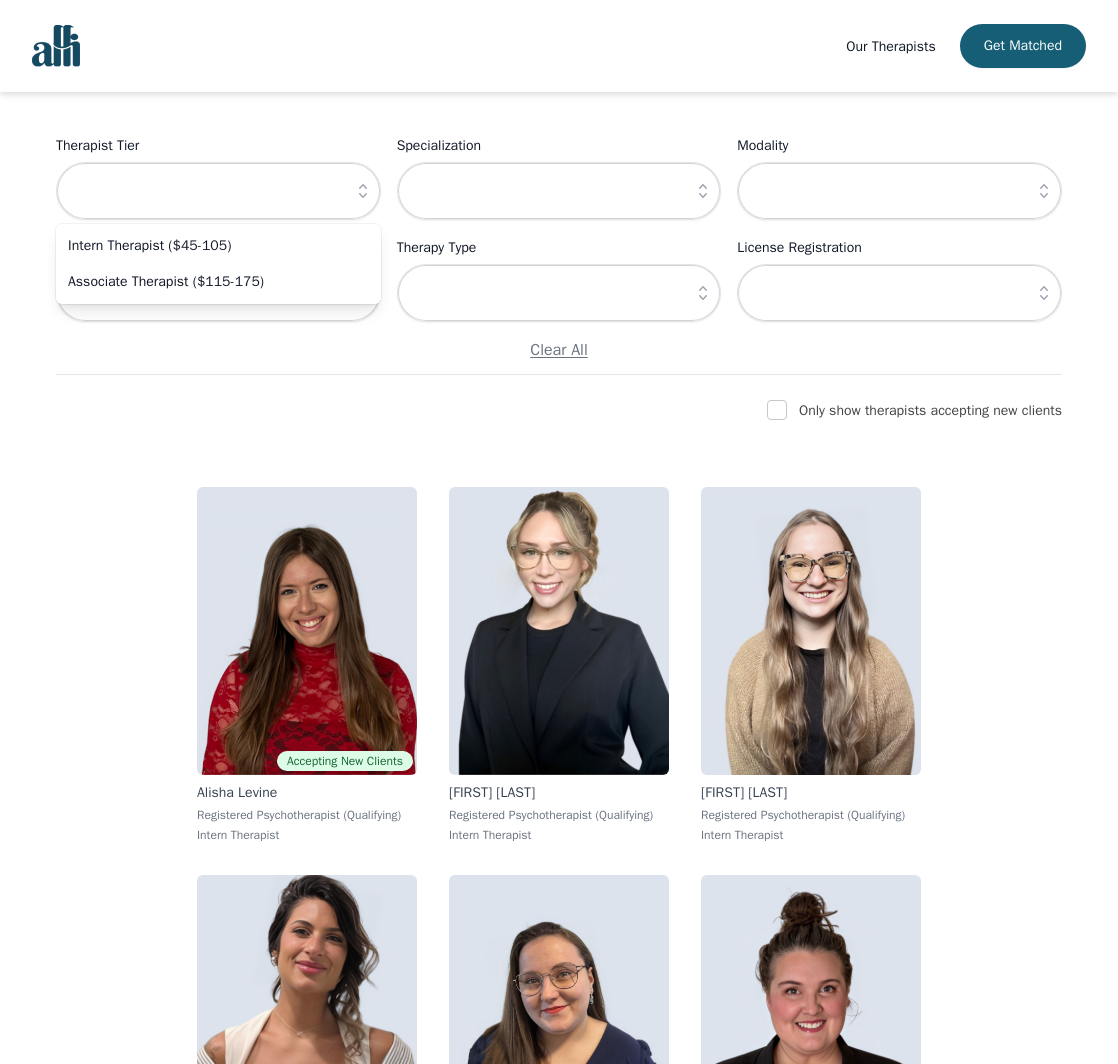 click on "Intern Therapist ($45-105) Associate Therapist ($115-175)" at bounding box center (218, 264) 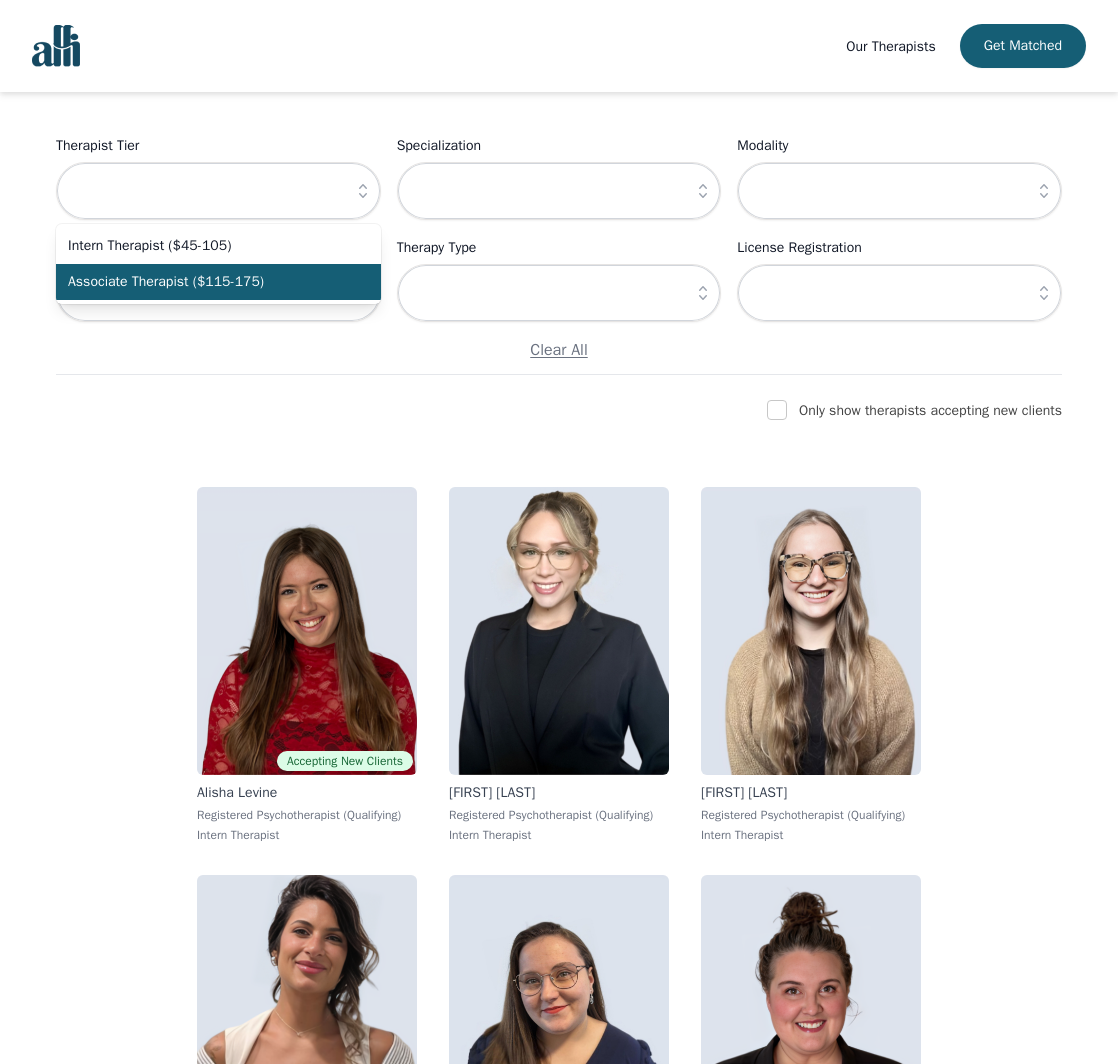 click on "Associate Therapist ($115-175)" at bounding box center (206, 282) 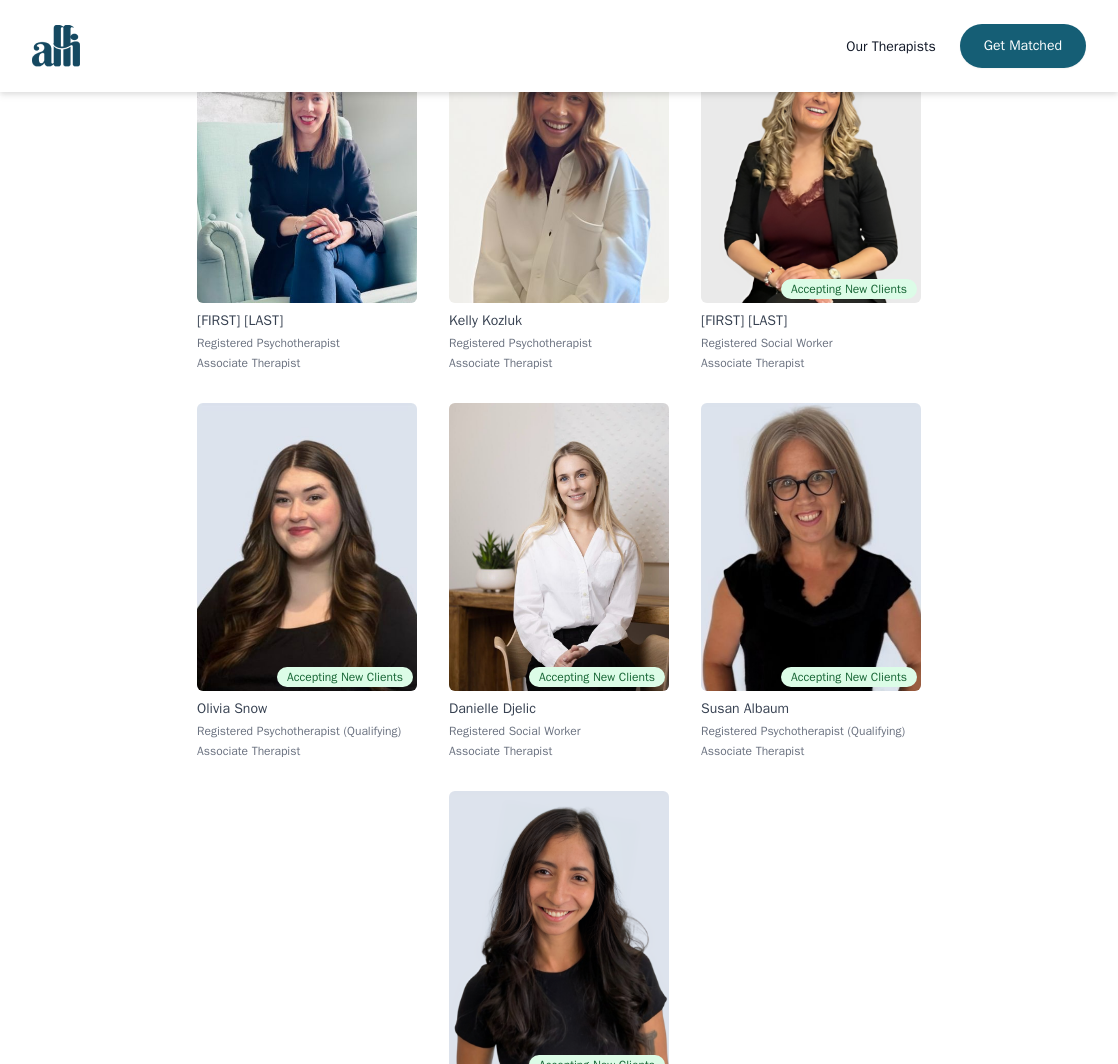 scroll, scrollTop: 3043, scrollLeft: 0, axis: vertical 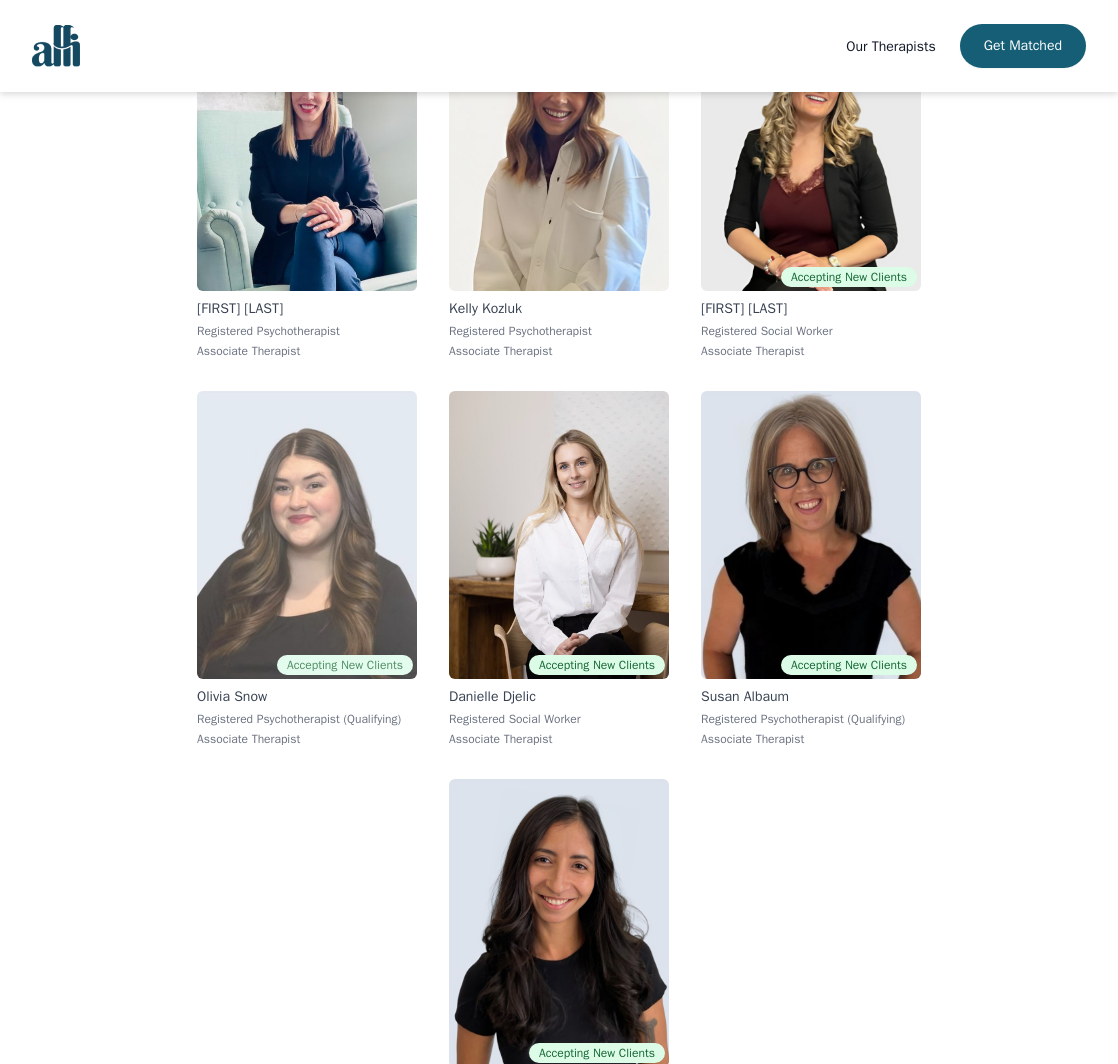 click at bounding box center (307, 535) 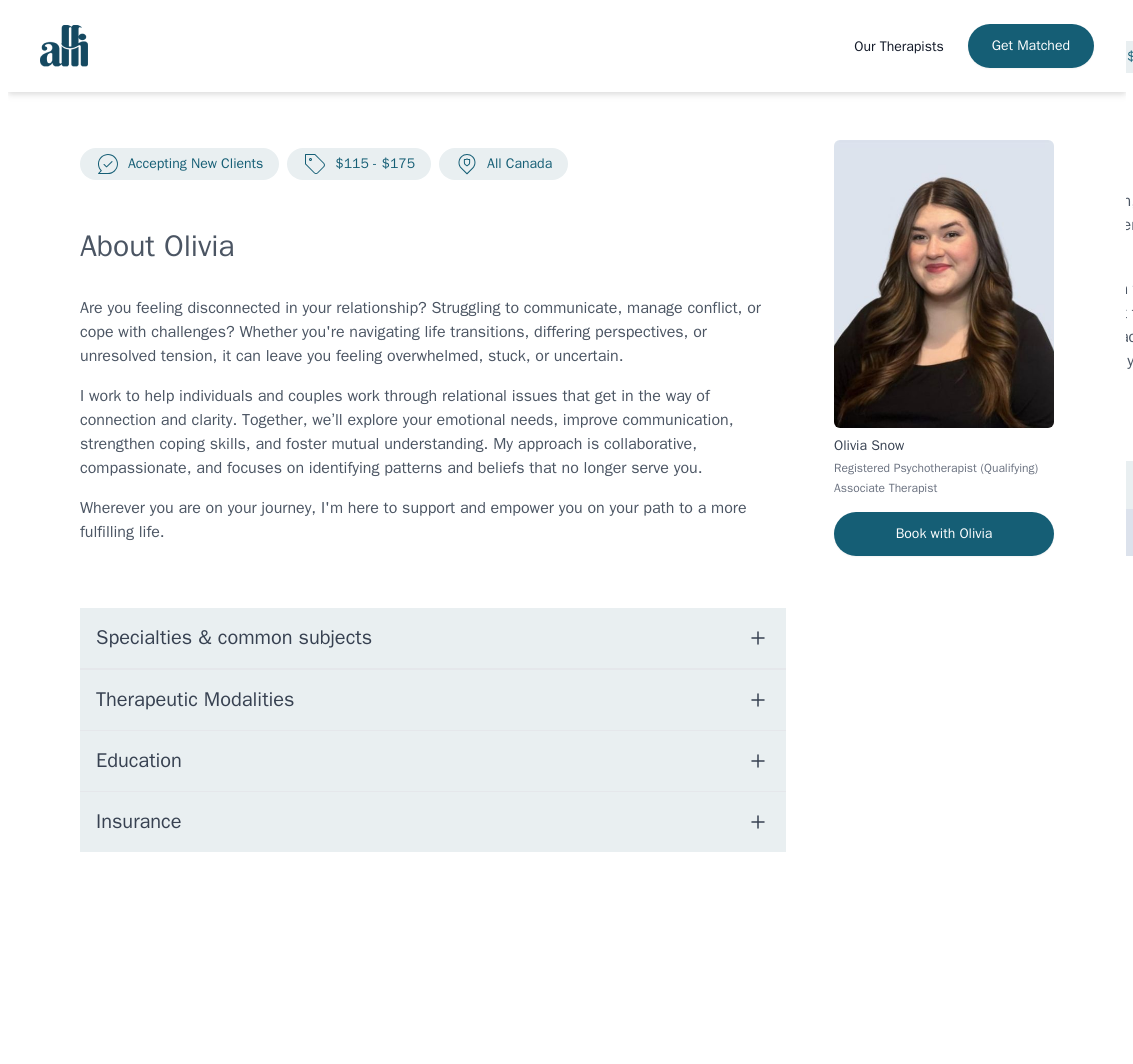 scroll, scrollTop: 0, scrollLeft: 0, axis: both 